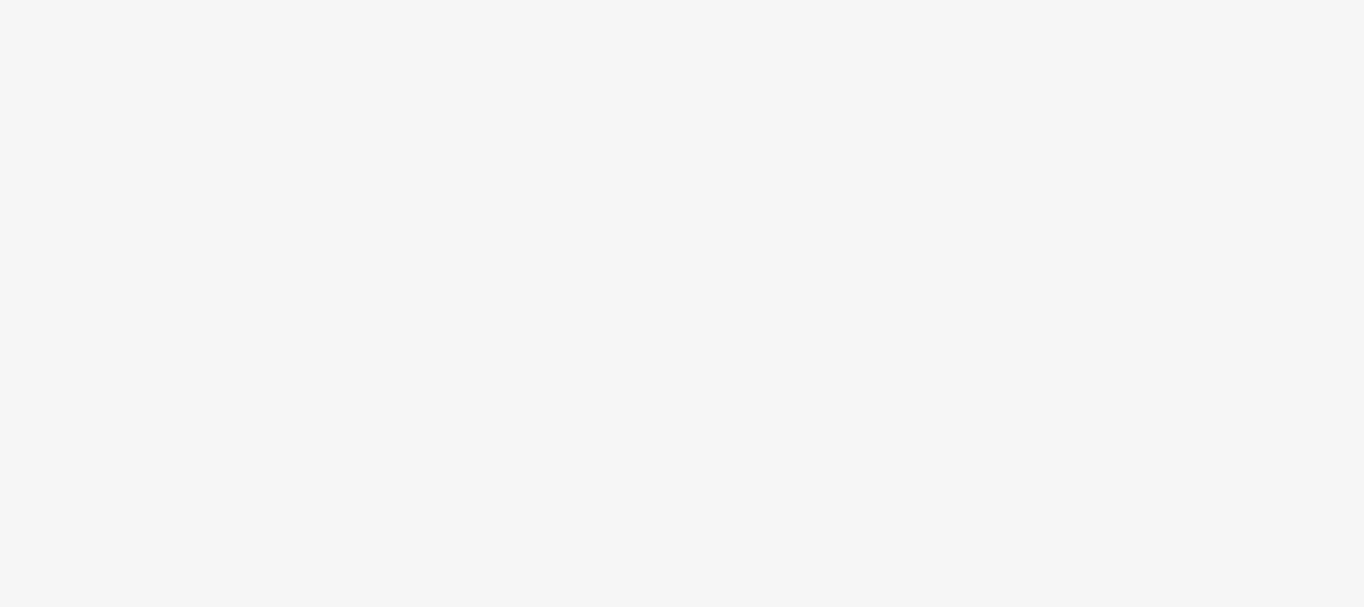 scroll, scrollTop: 0, scrollLeft: 0, axis: both 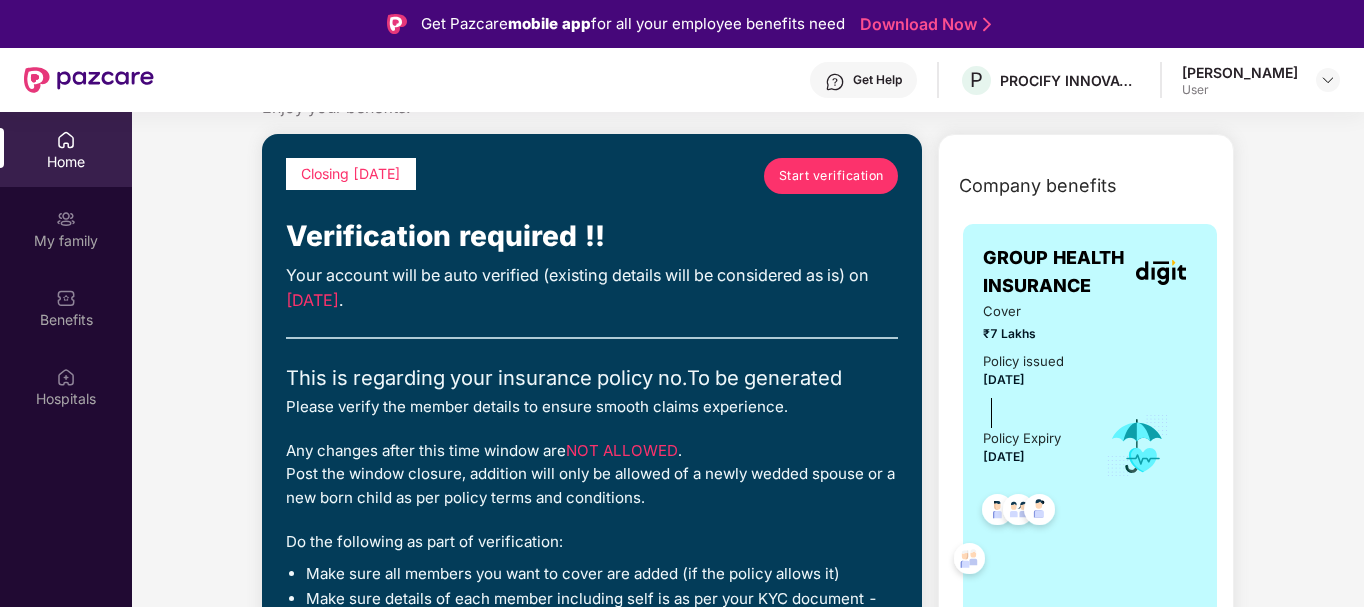 click on "Start verification" at bounding box center [831, 175] 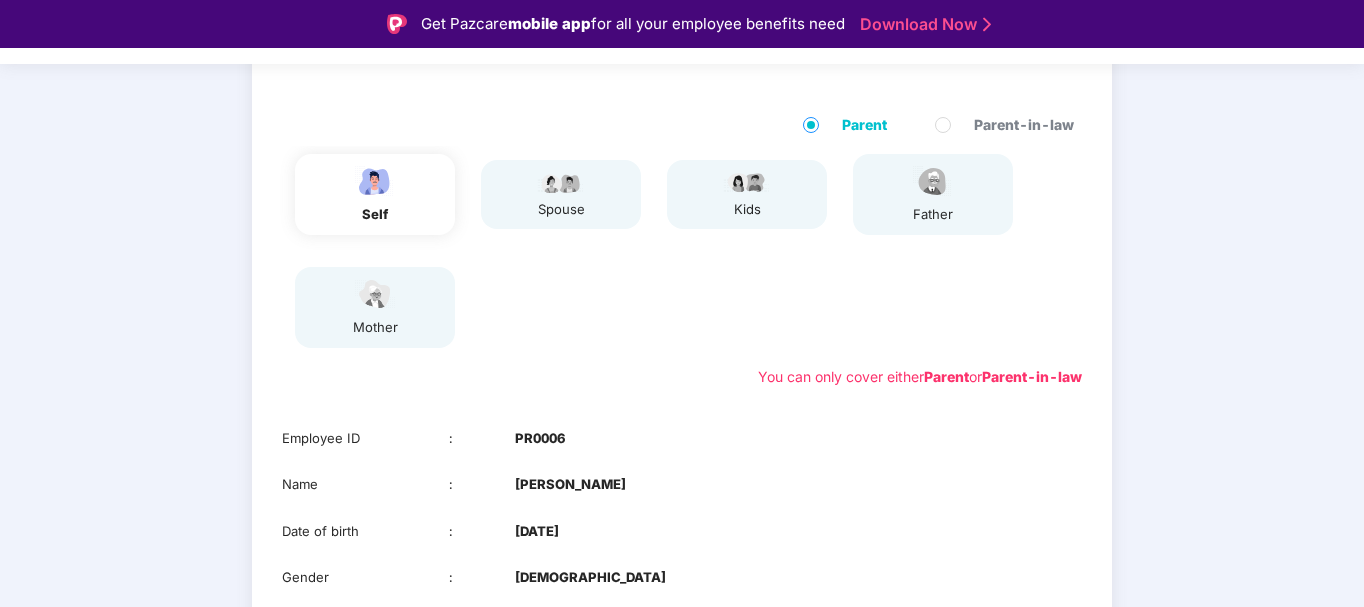 scroll, scrollTop: 172, scrollLeft: 0, axis: vertical 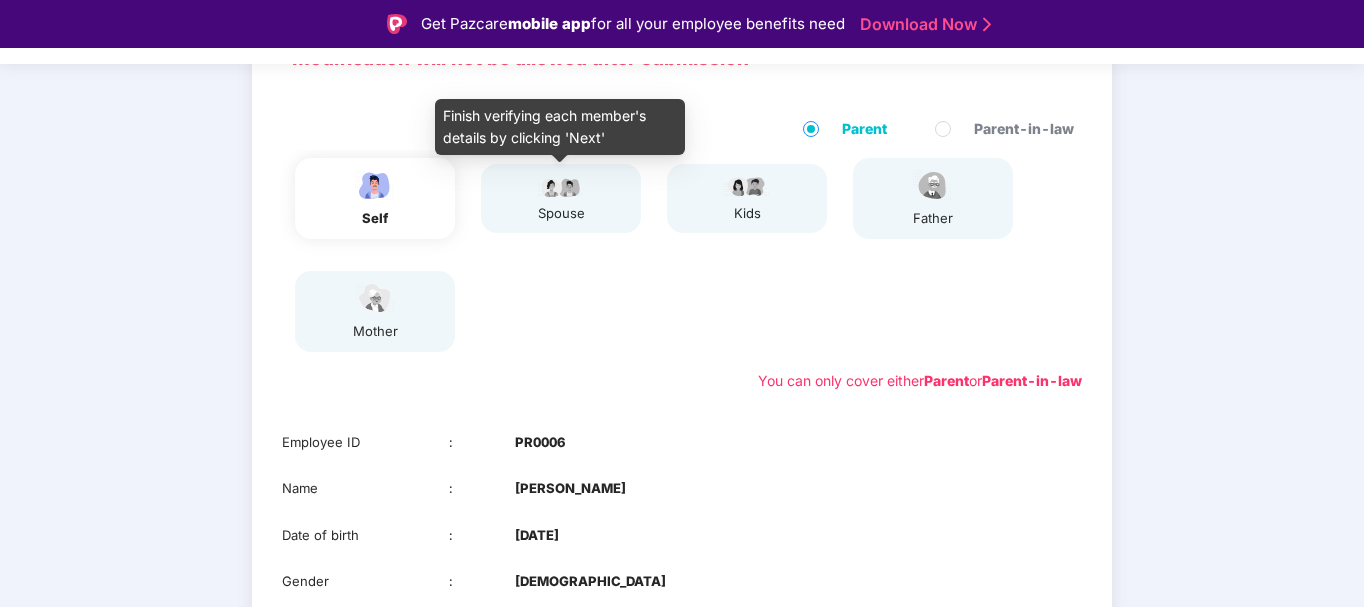 click on "spouse" at bounding box center (561, 199) 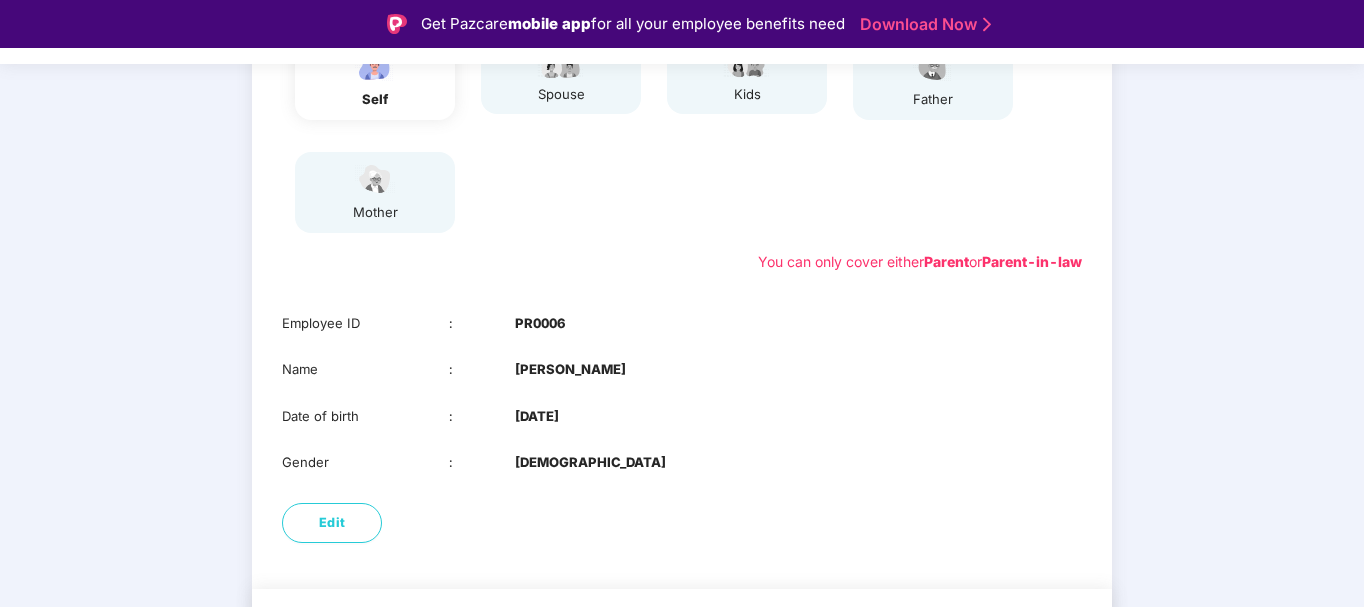 scroll, scrollTop: 351, scrollLeft: 0, axis: vertical 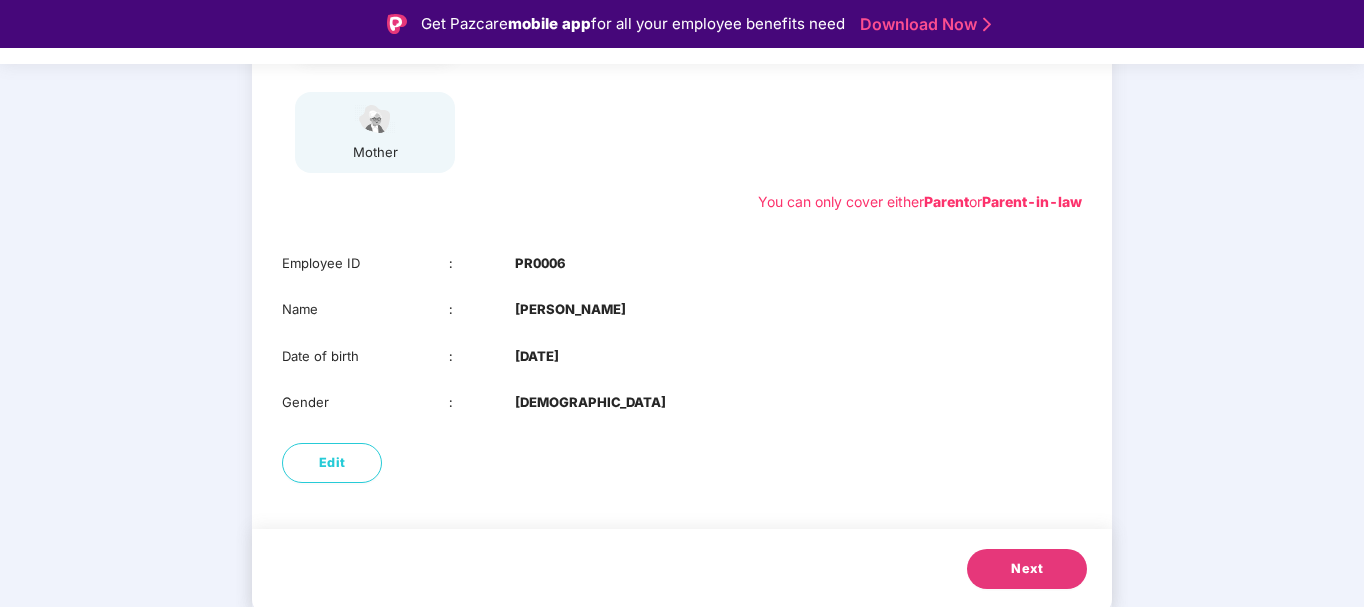 click on "Next" at bounding box center (1027, 569) 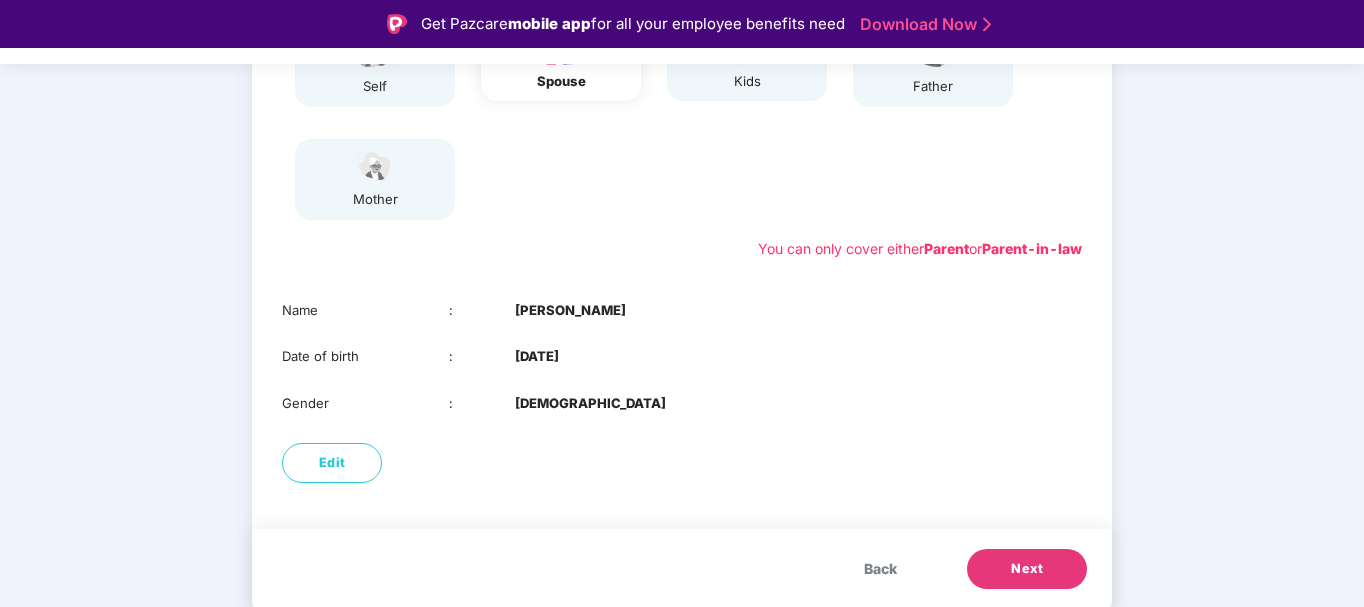scroll, scrollTop: 48, scrollLeft: 0, axis: vertical 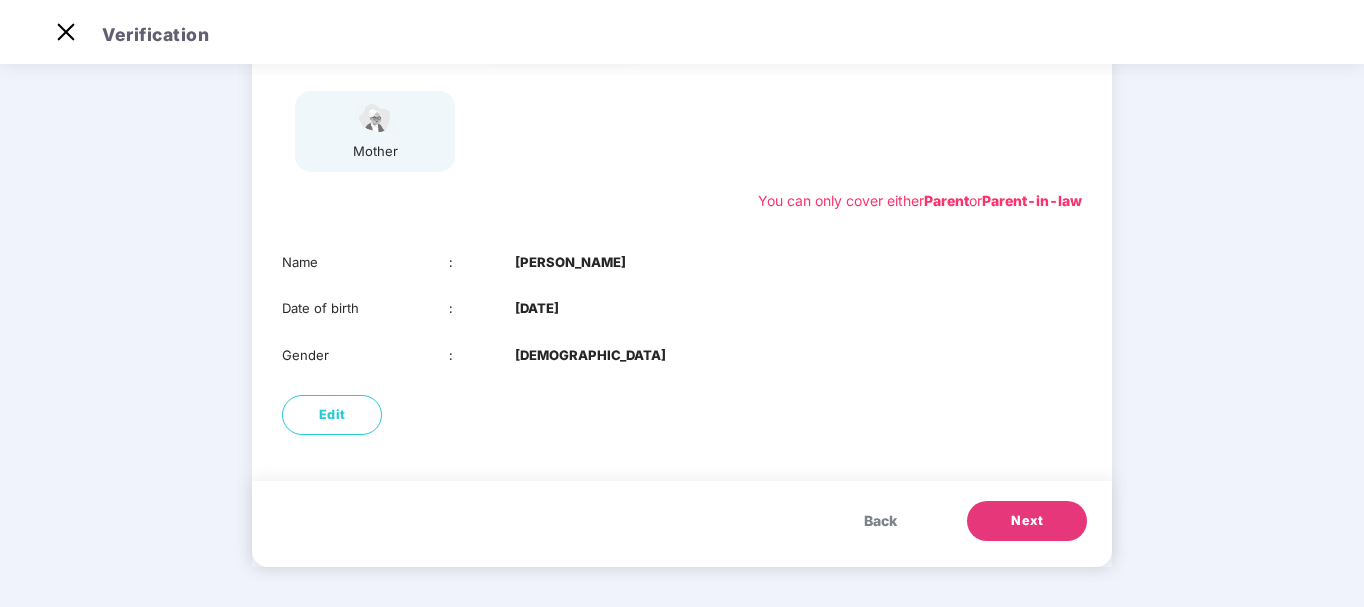 click on "Next" at bounding box center (1027, 521) 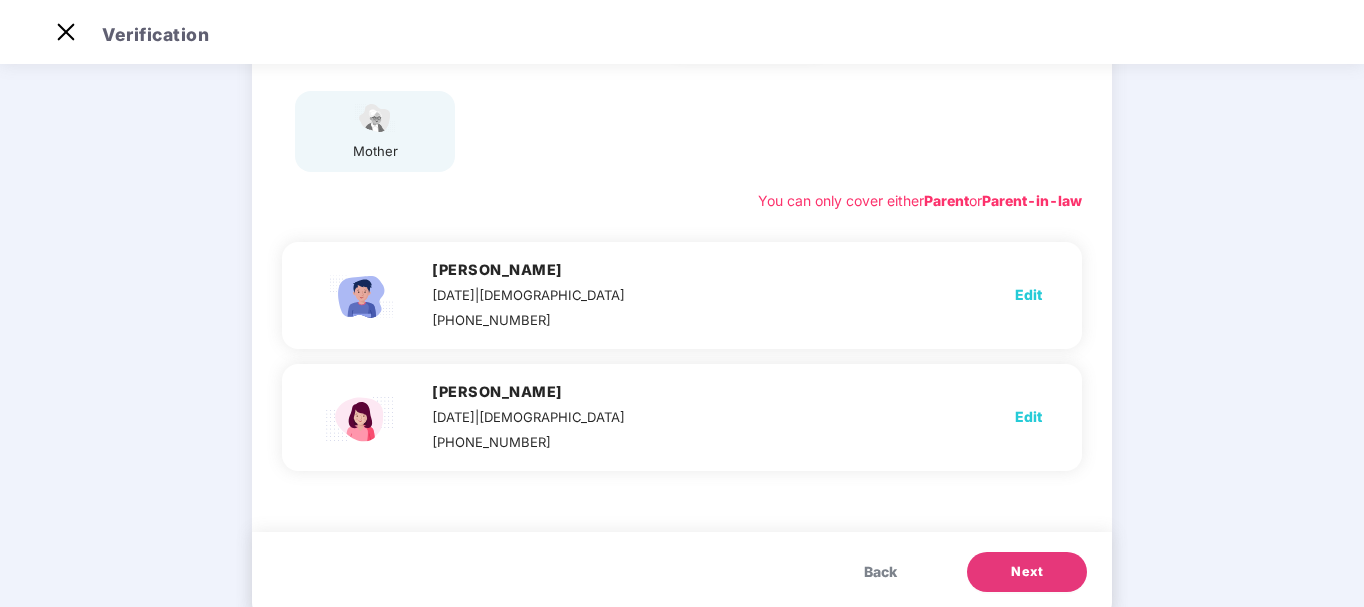 scroll, scrollTop: 351, scrollLeft: 0, axis: vertical 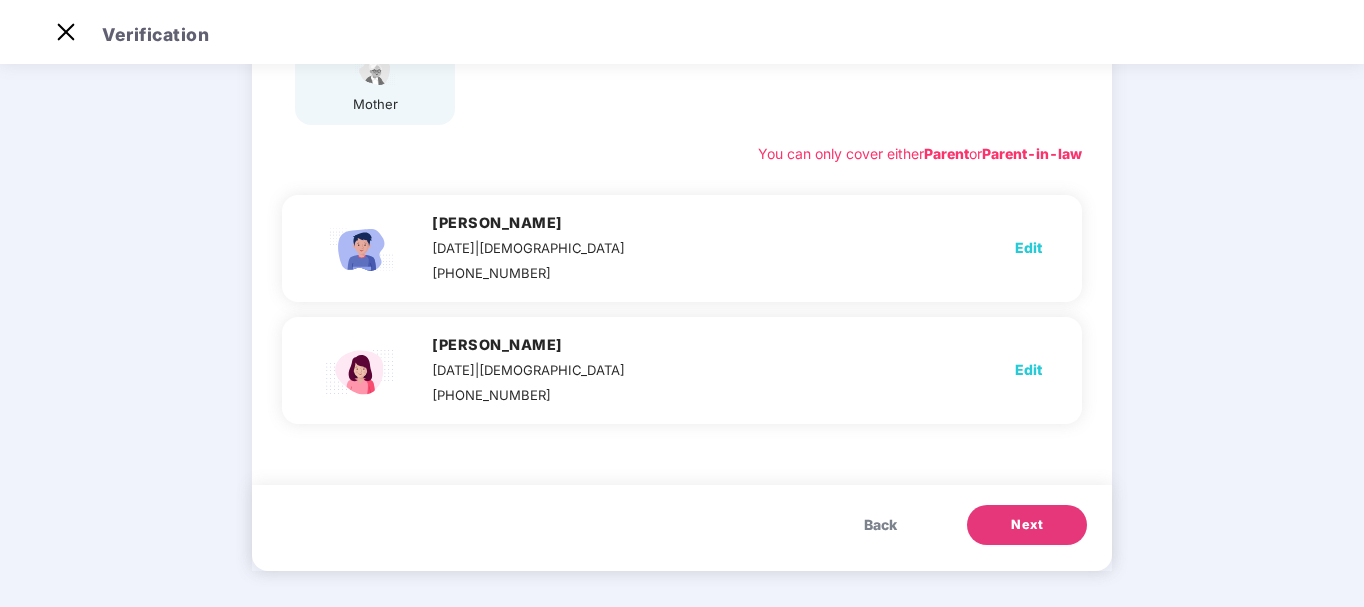 click on "Next" at bounding box center [1027, 525] 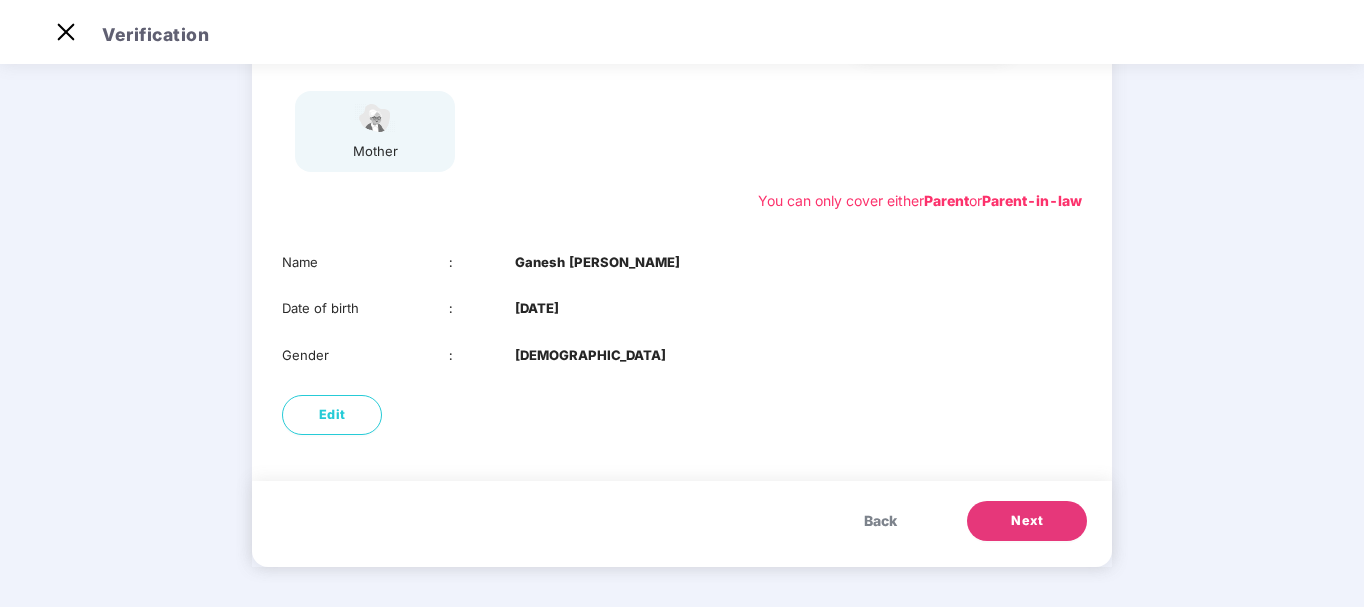 scroll, scrollTop: 304, scrollLeft: 0, axis: vertical 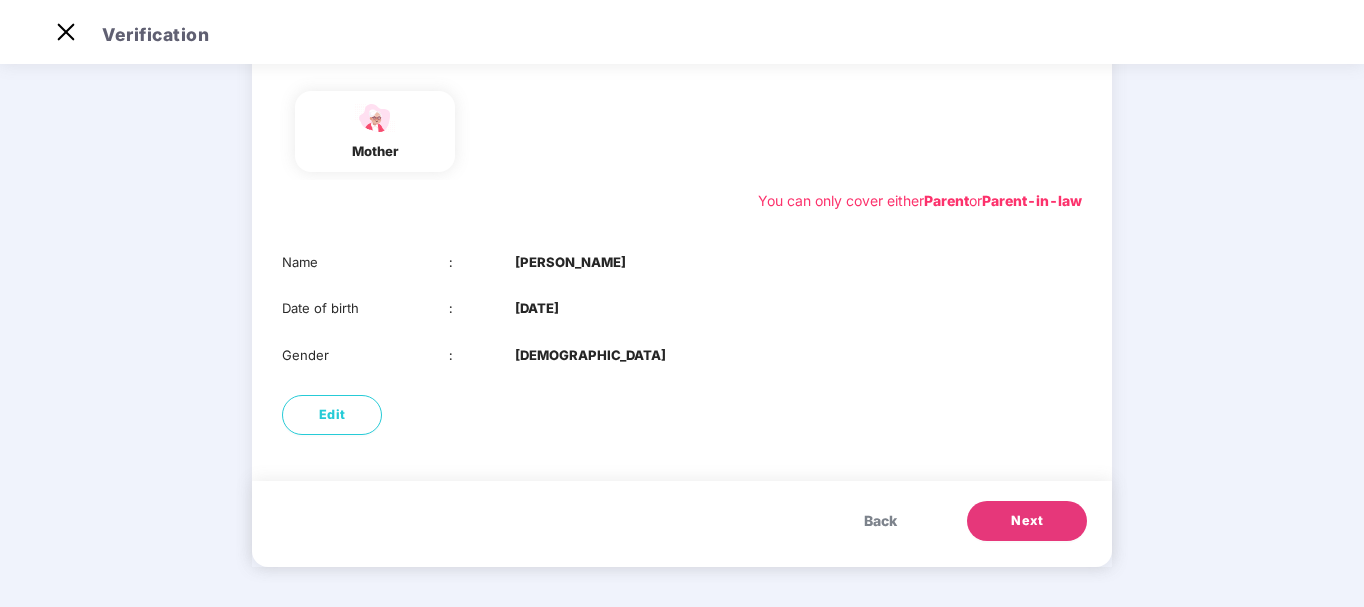 click on "Next" at bounding box center (1027, 521) 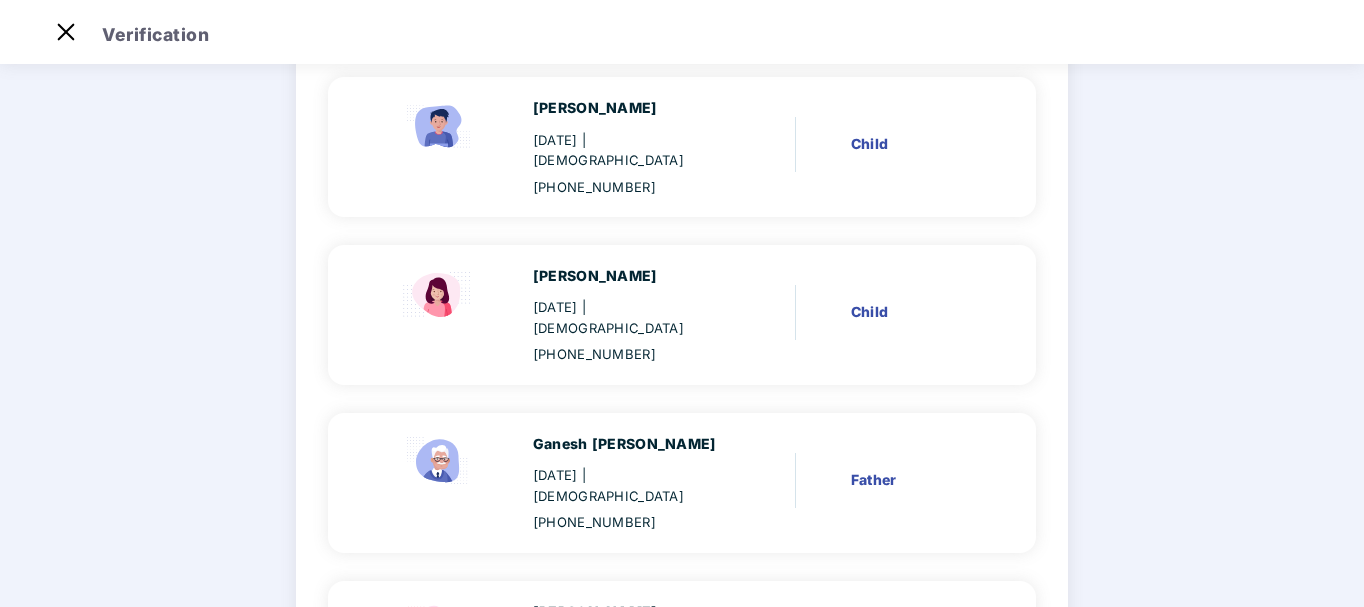 scroll, scrollTop: 681, scrollLeft: 0, axis: vertical 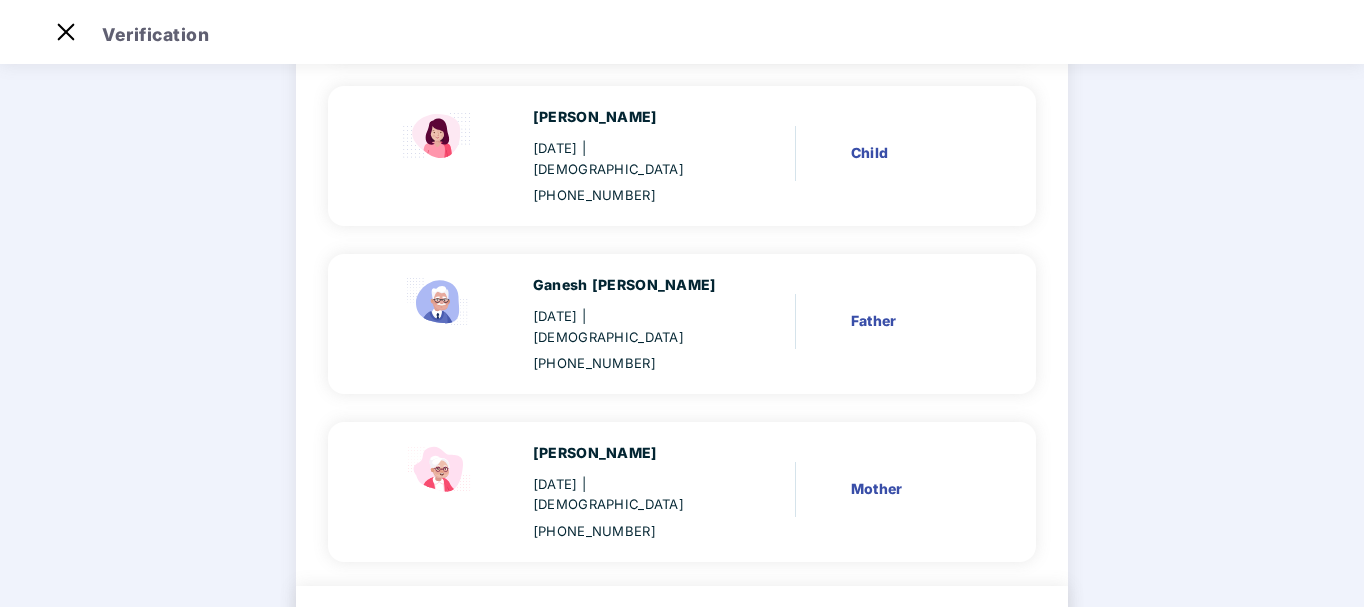 click on "Next" at bounding box center [965, 646] 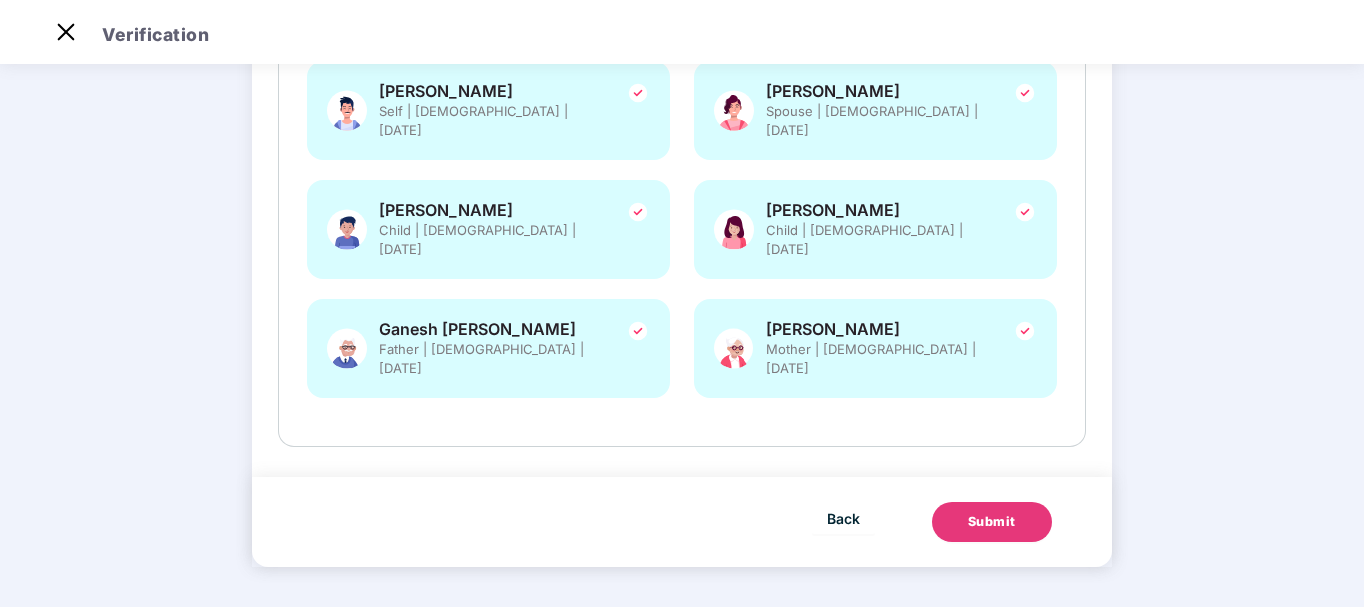 scroll, scrollTop: 0, scrollLeft: 0, axis: both 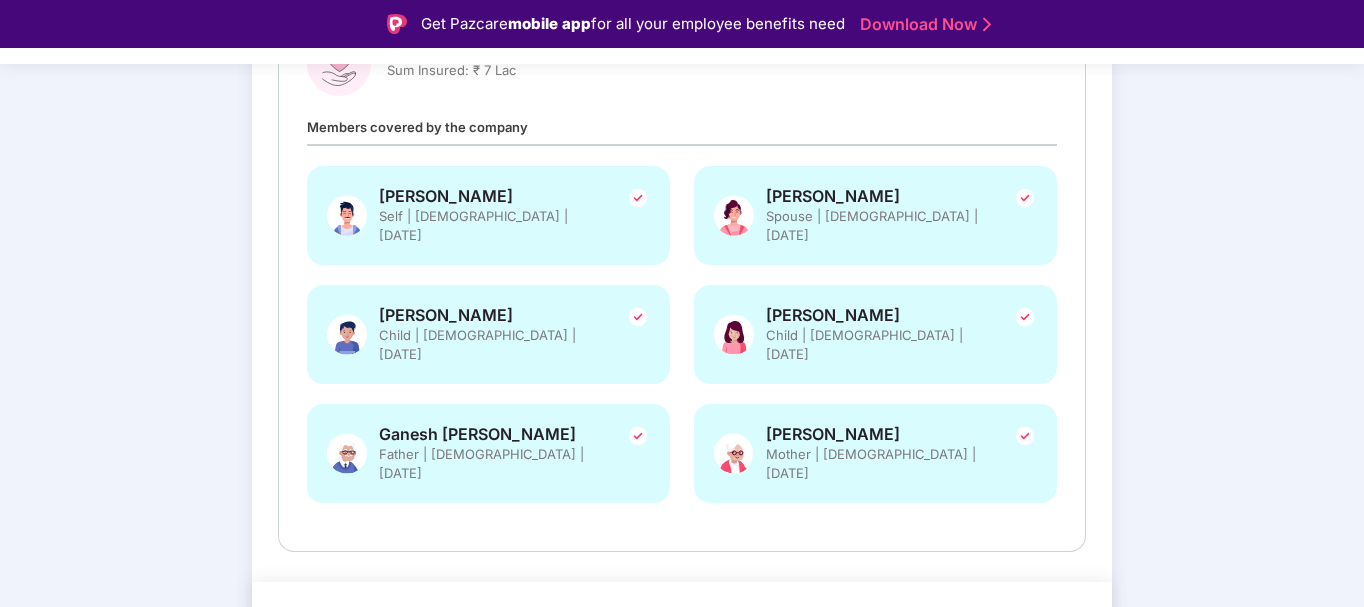 click on "Submit" at bounding box center (992, 627) 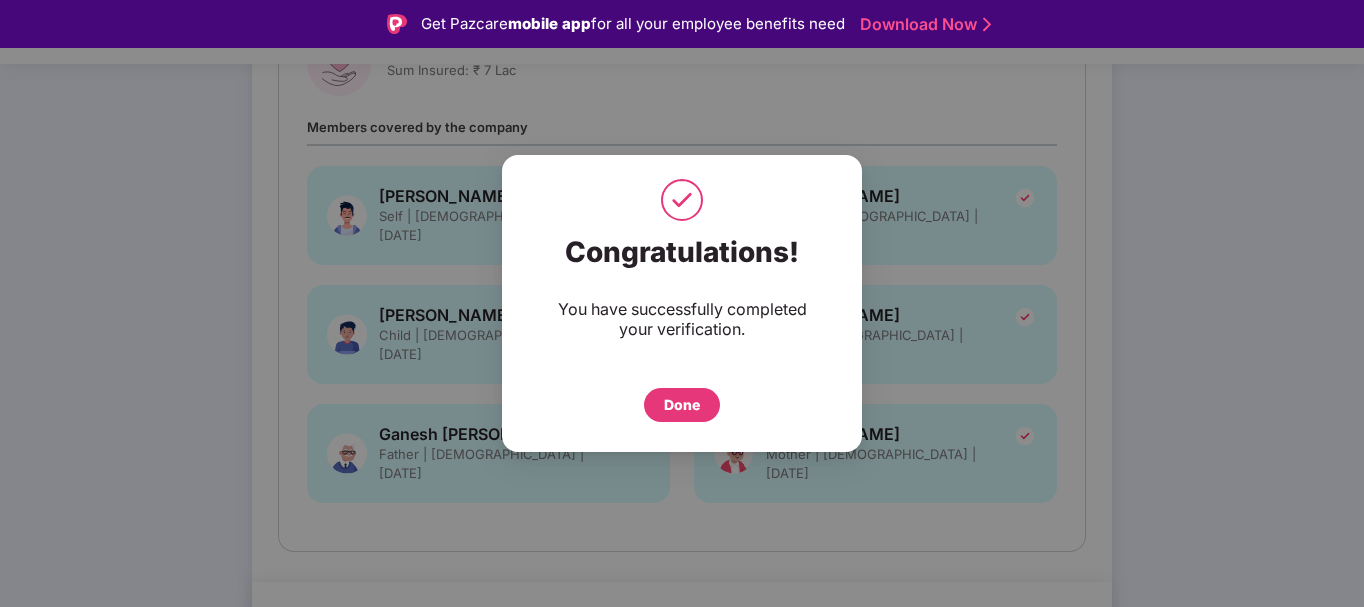 click on "Done" at bounding box center (682, 405) 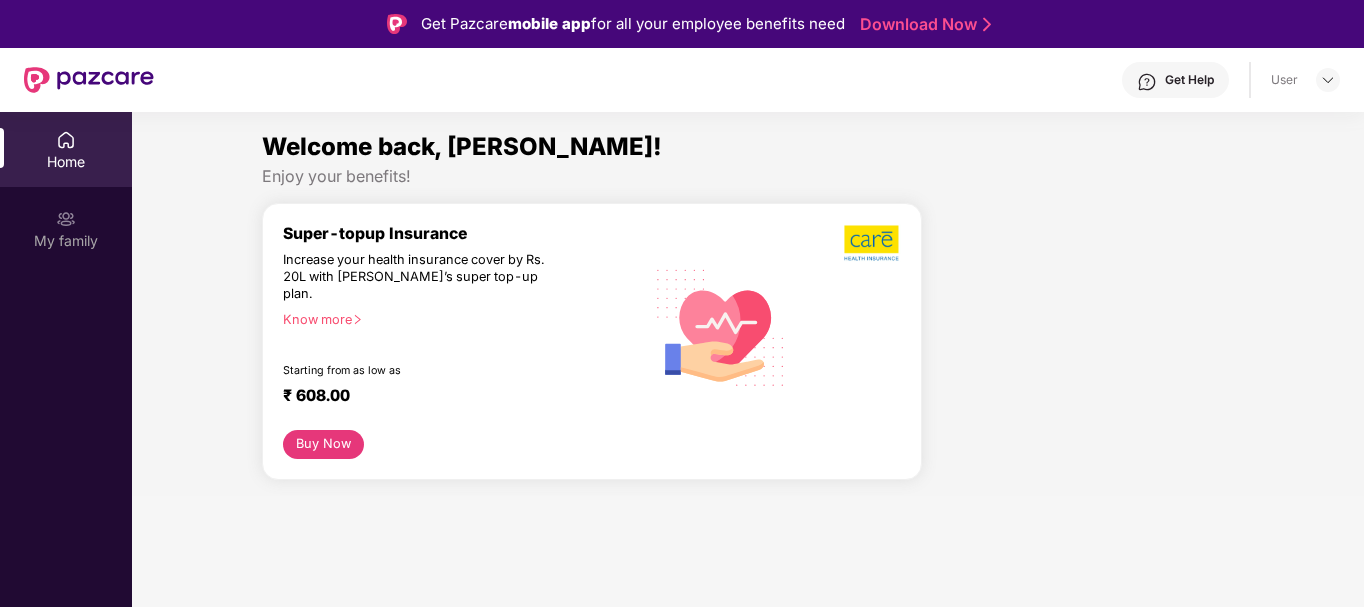 scroll, scrollTop: 0, scrollLeft: 0, axis: both 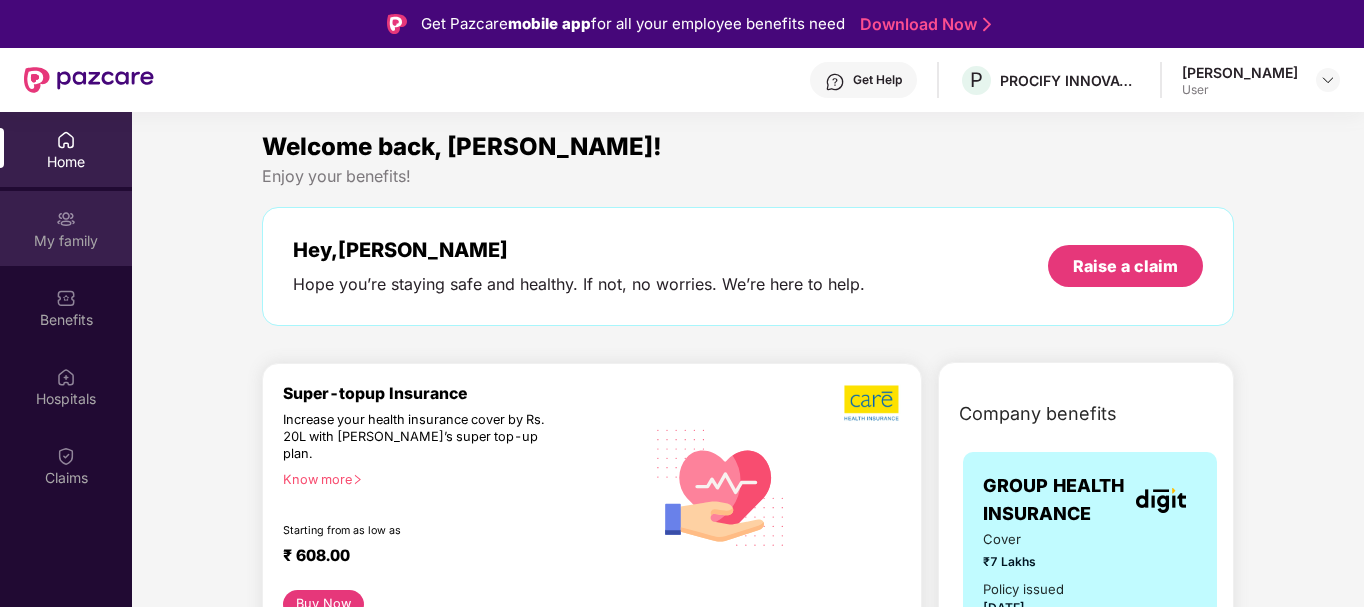 click on "My family" at bounding box center (66, 241) 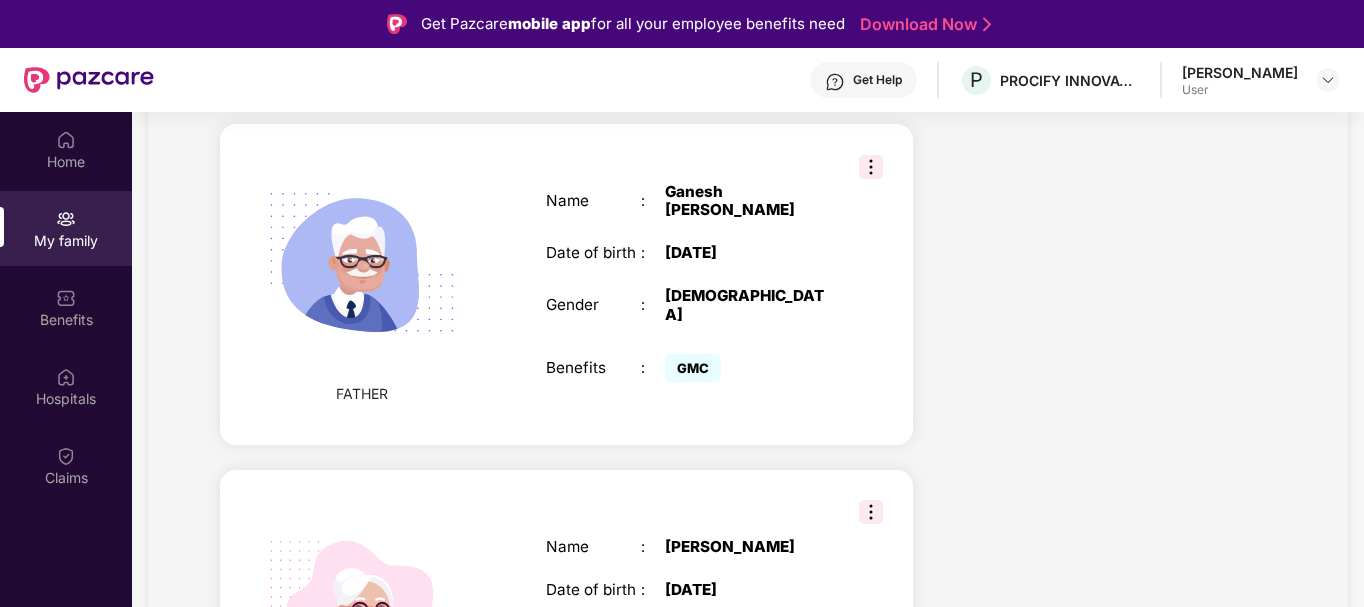scroll, scrollTop: 1827, scrollLeft: 0, axis: vertical 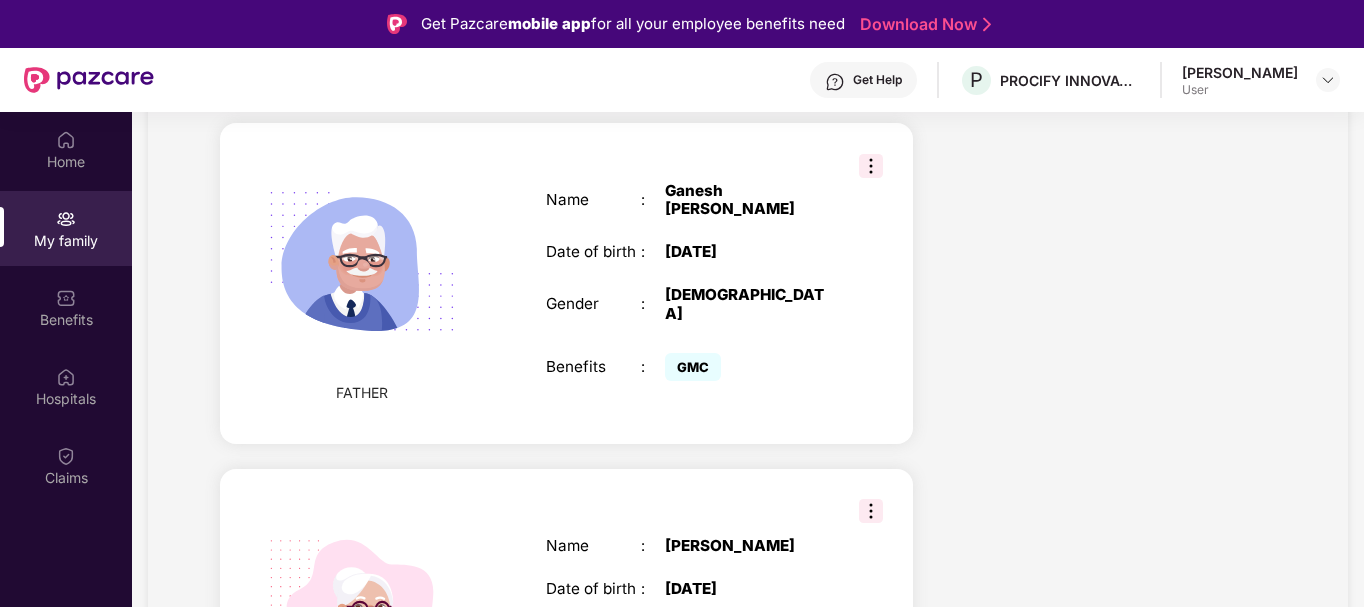click on "FATHER Name : [PERSON_NAME] Date of birth : [DEMOGRAPHIC_DATA] Gender : [DEMOGRAPHIC_DATA] Benefits : GMC" at bounding box center (566, 283) 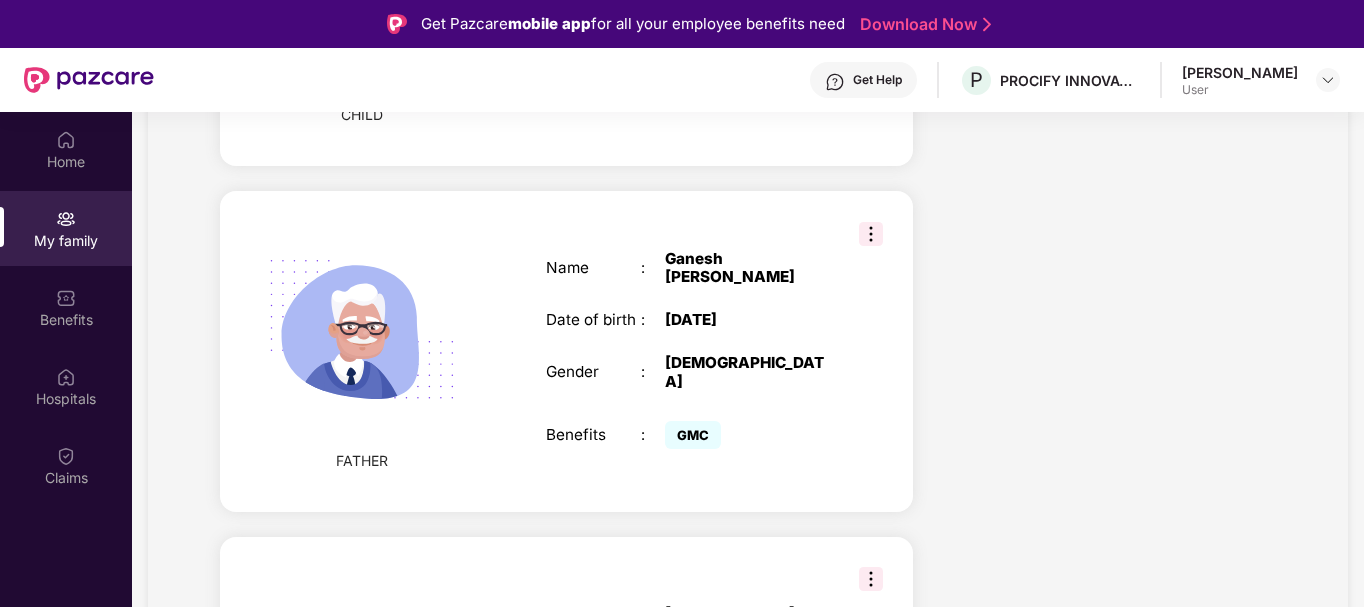 scroll, scrollTop: 1758, scrollLeft: 0, axis: vertical 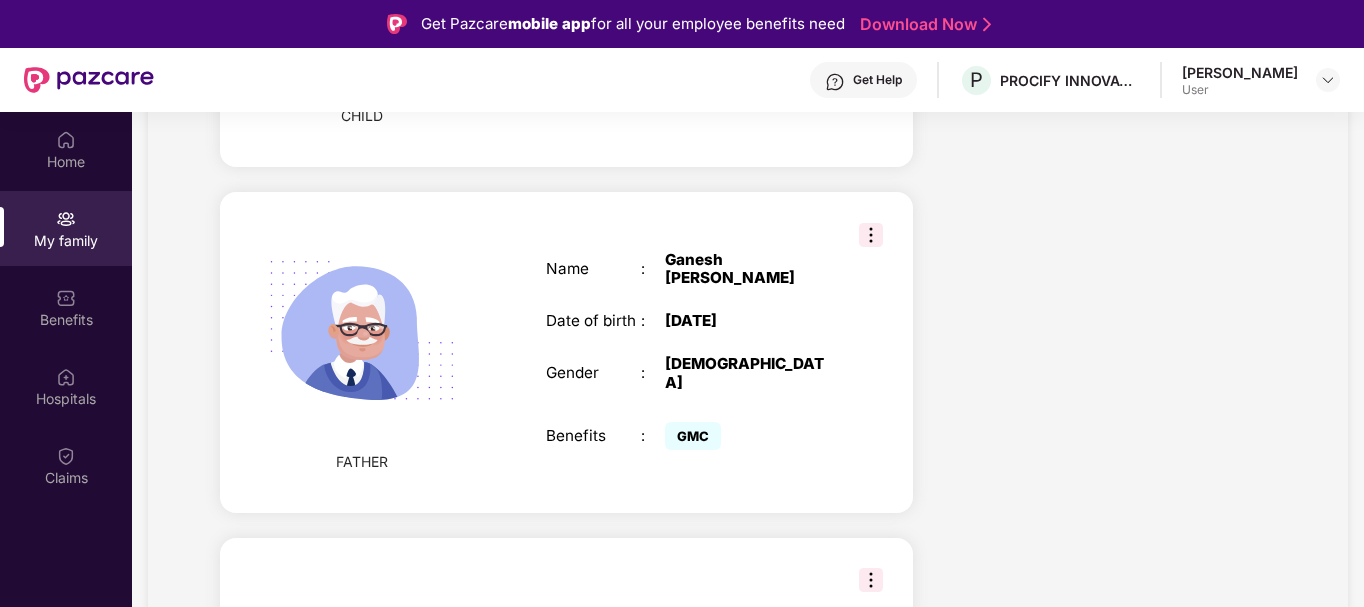 click at bounding box center (871, 235) 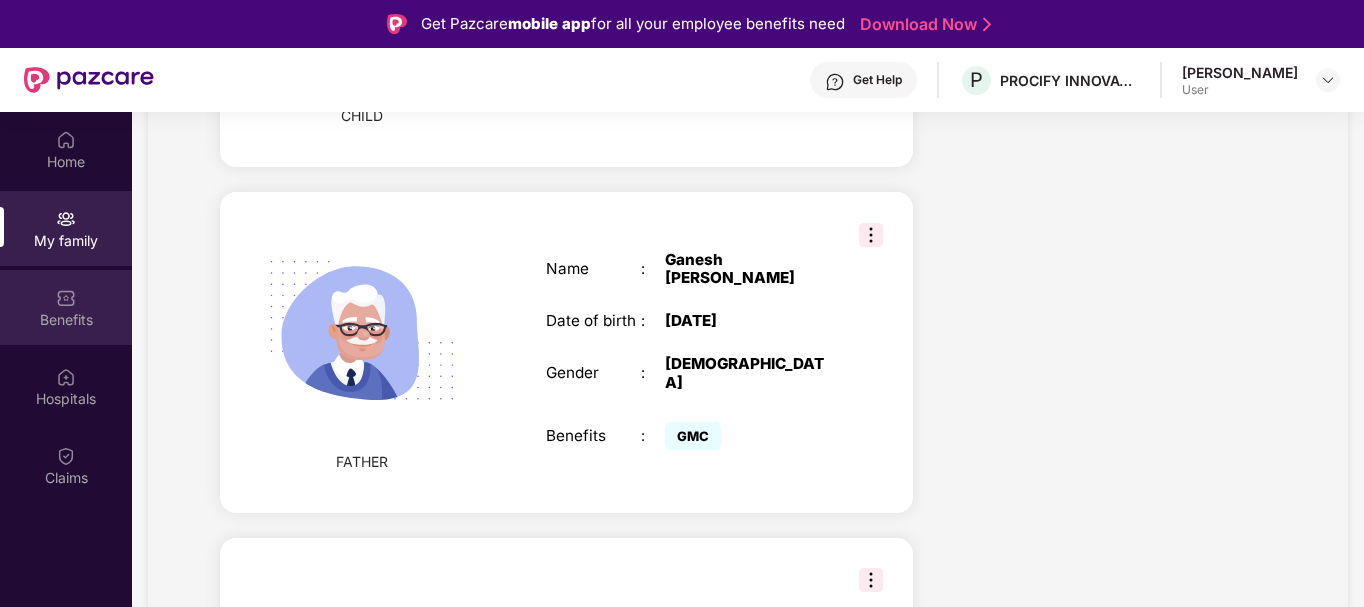 click on "Benefits" at bounding box center [66, 307] 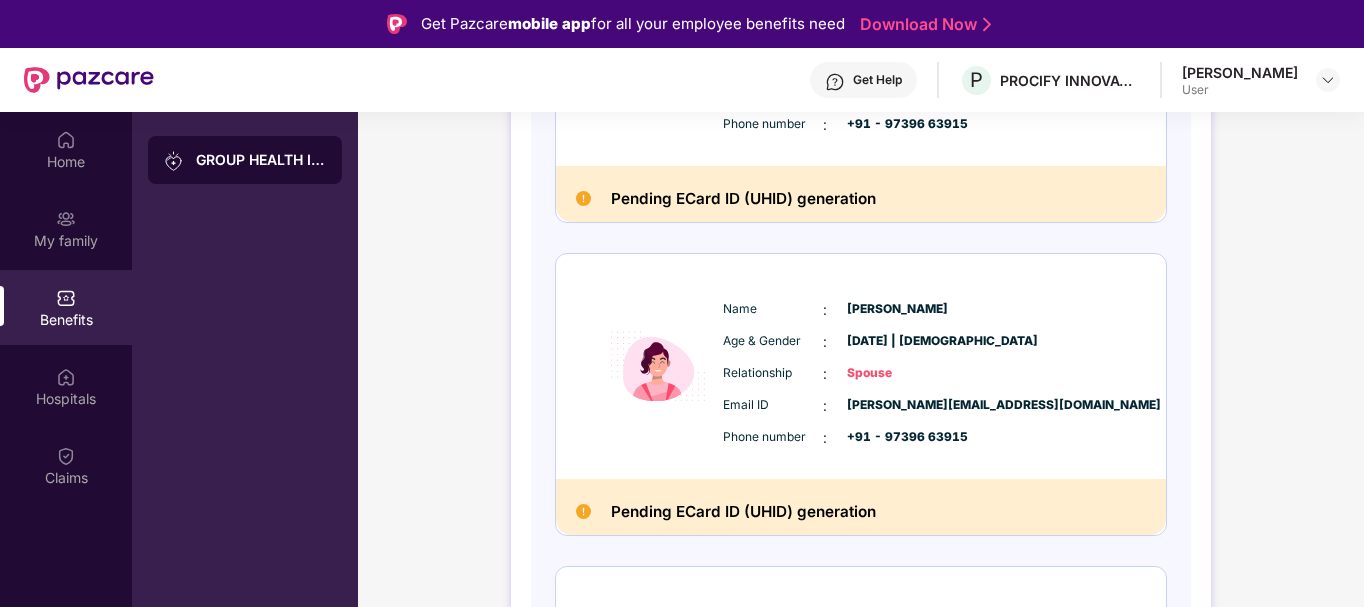 scroll, scrollTop: 0, scrollLeft: 0, axis: both 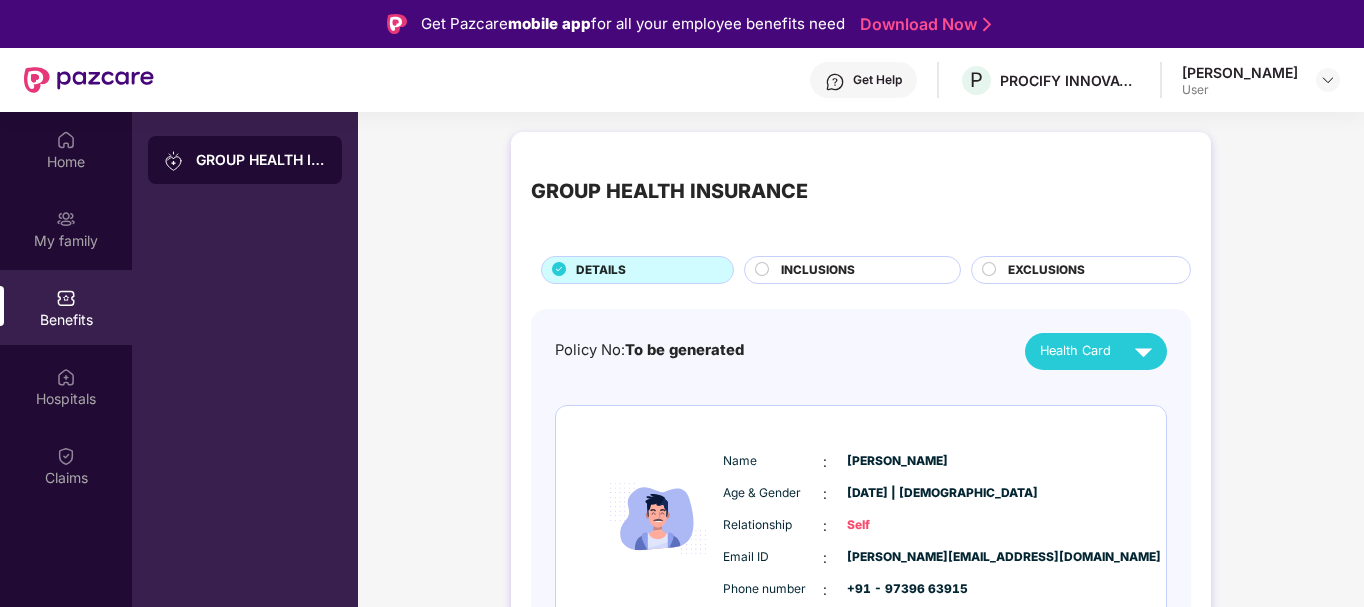 click on "INCLUSIONS" at bounding box center [818, 270] 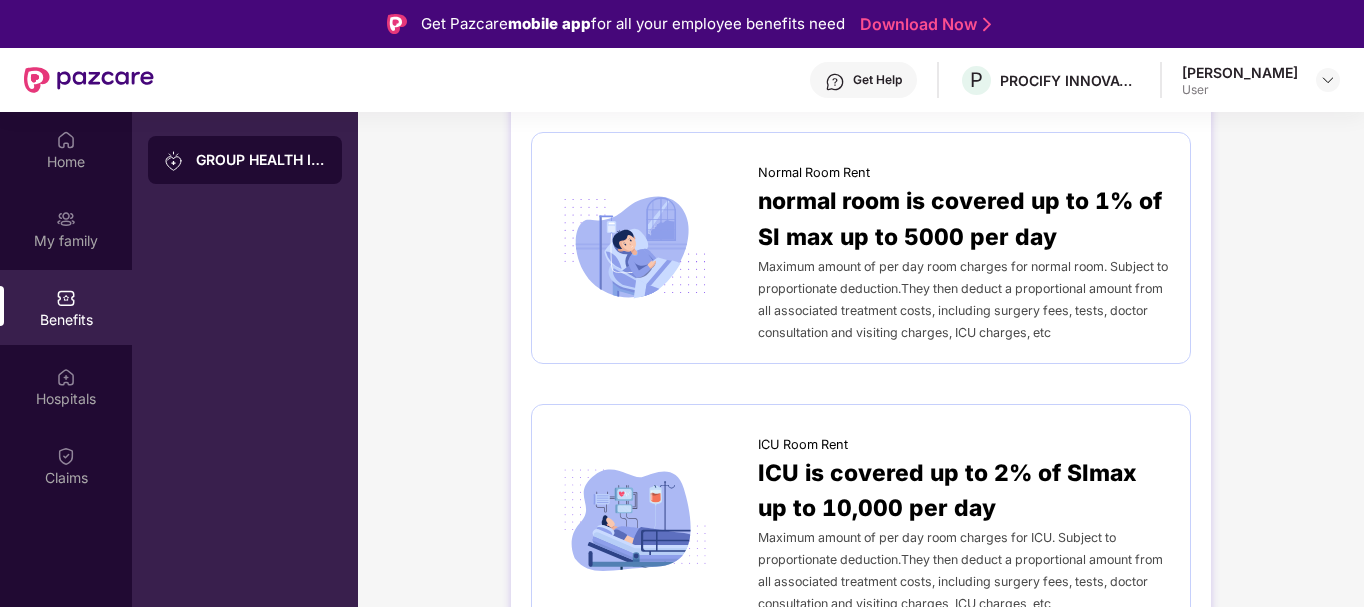 scroll, scrollTop: 0, scrollLeft: 0, axis: both 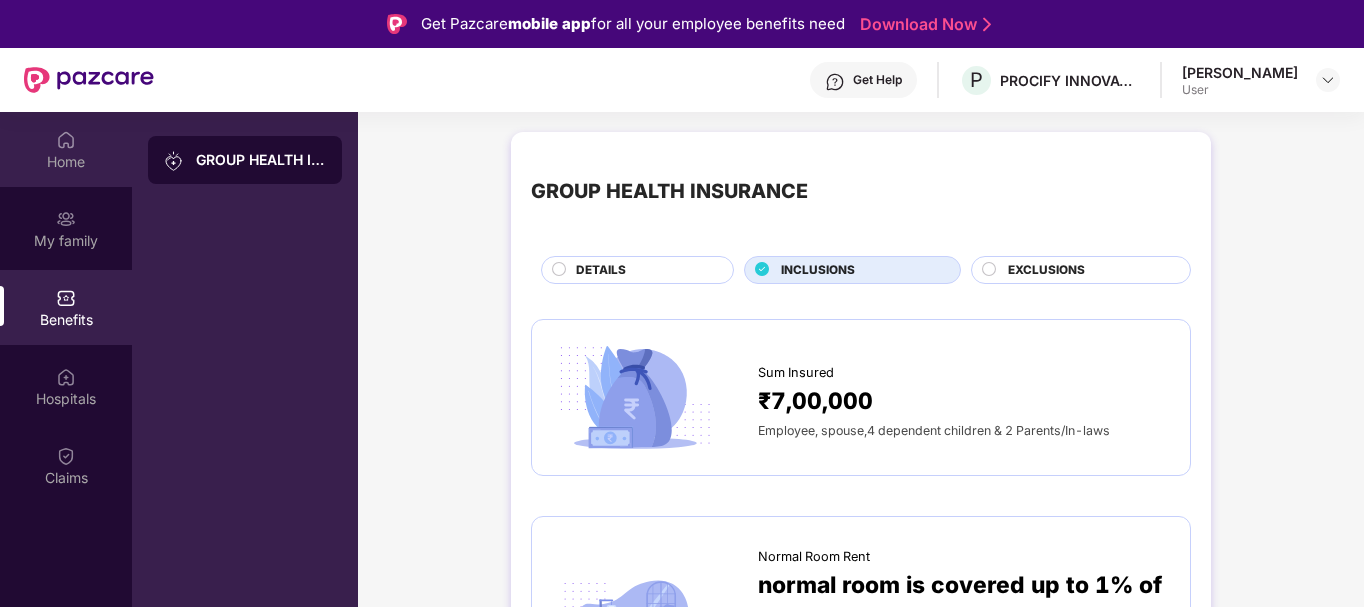 click on "Home" at bounding box center (66, 162) 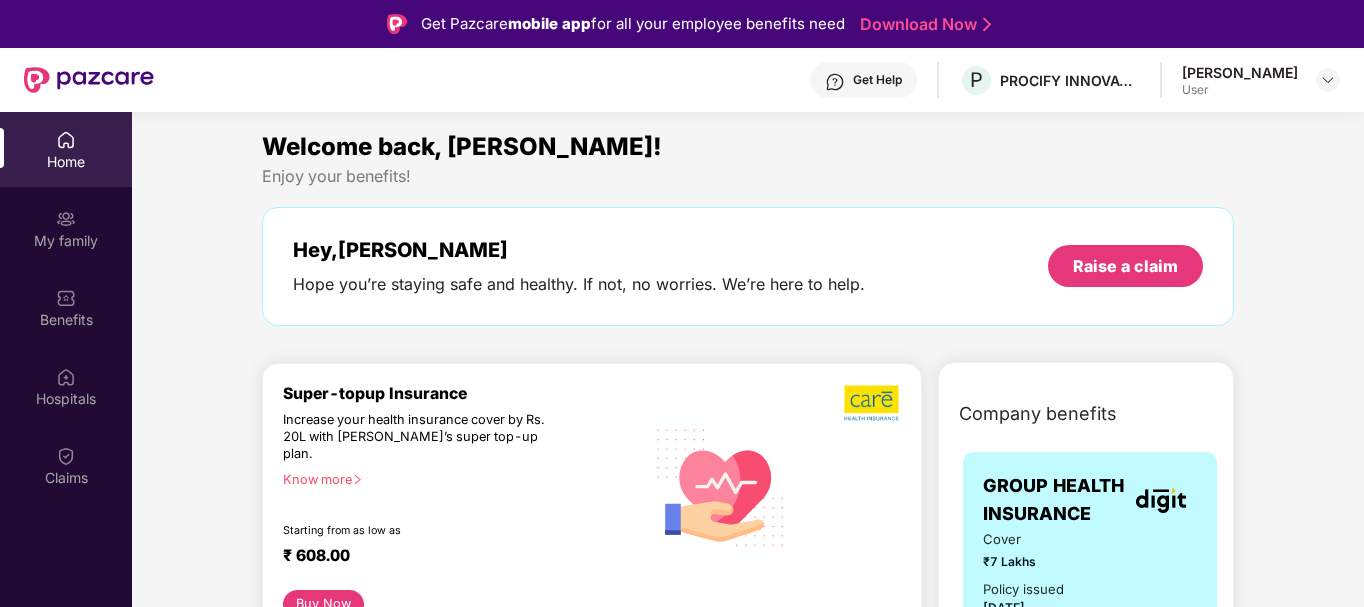 click on "Enjoy your benefits!" at bounding box center (748, 176) 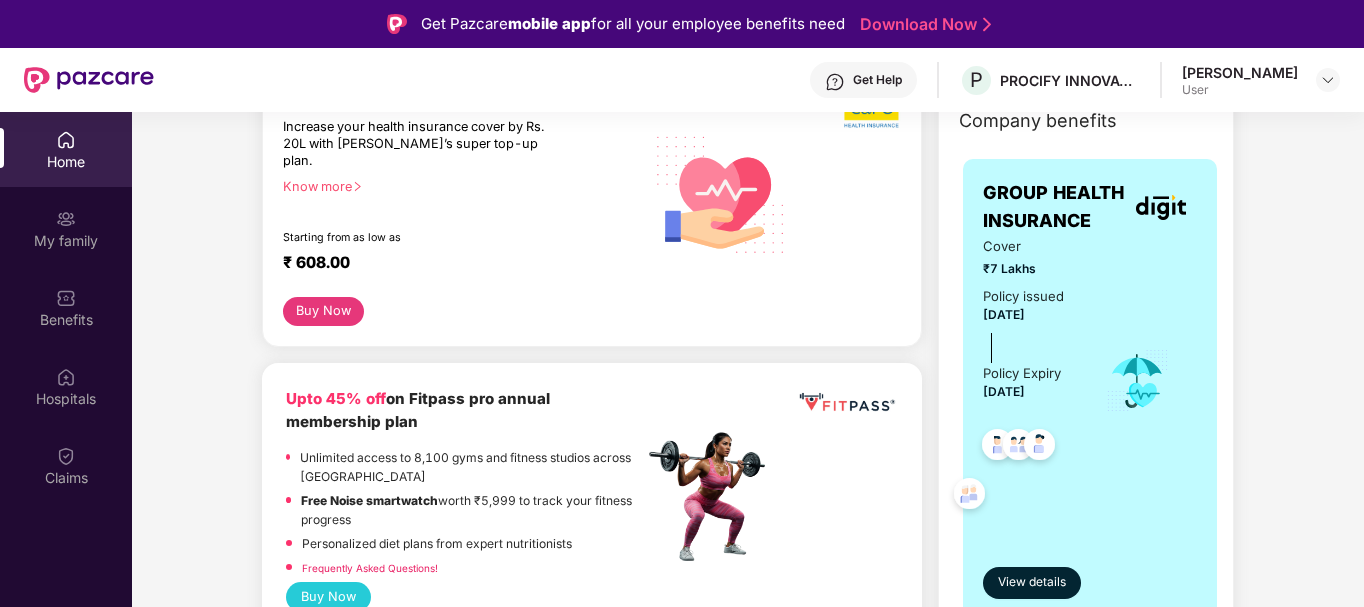 scroll, scrollTop: 0, scrollLeft: 0, axis: both 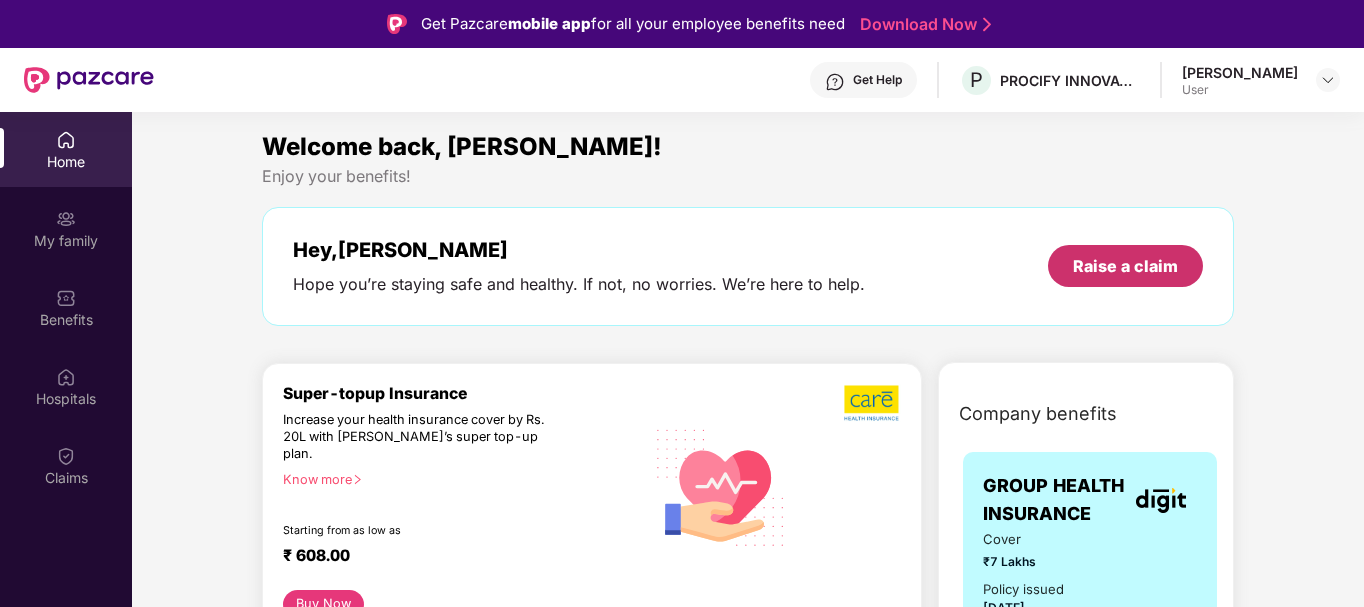 click on "Raise a claim" at bounding box center [1125, 266] 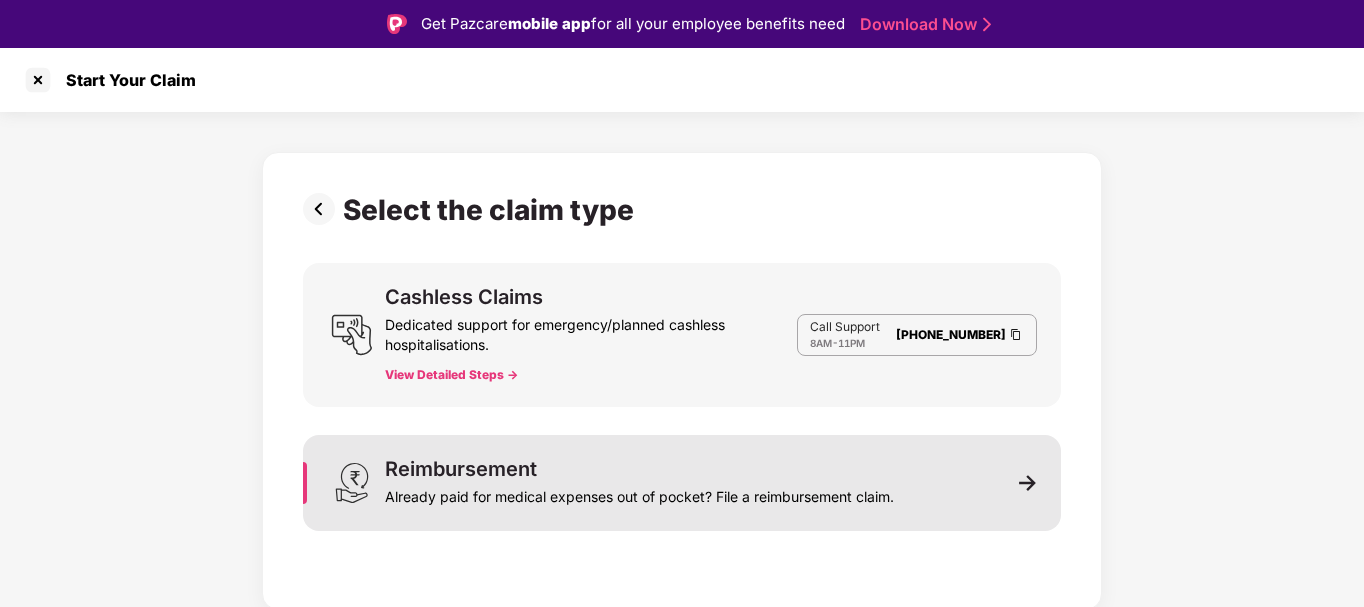 click on "Reimbursement Already paid for medical expenses out of pocket? File a reimbursement claim." at bounding box center [639, 483] 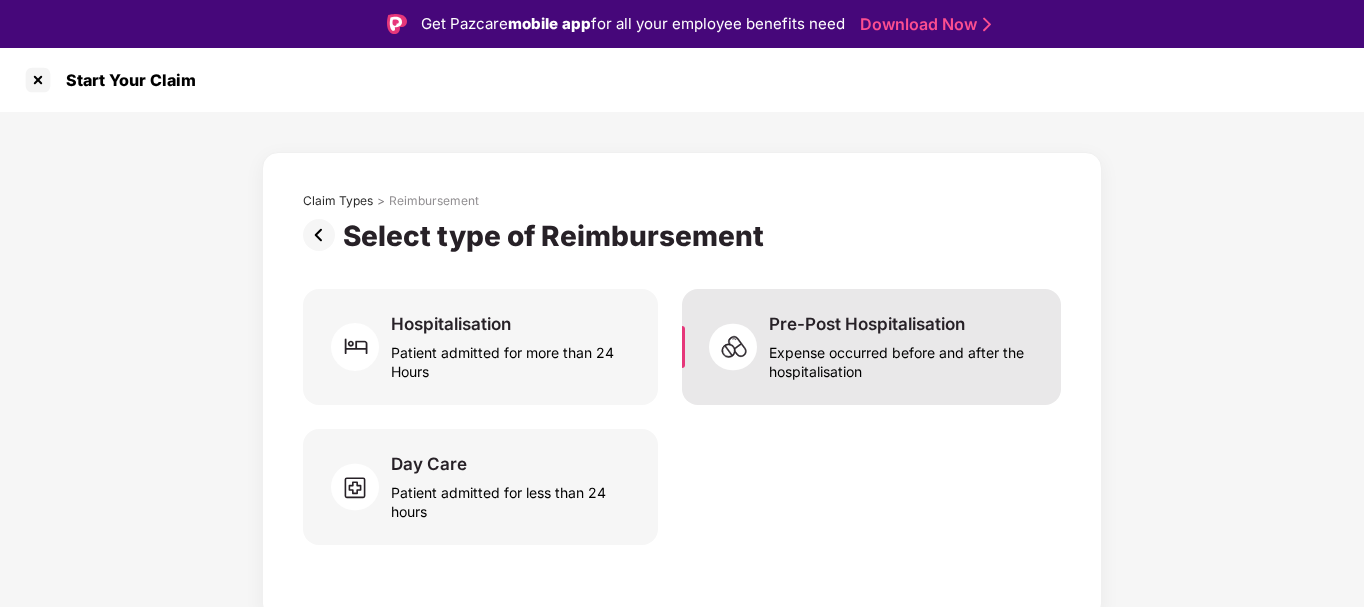 click on "Expense occurred before and after the hospitalisation" at bounding box center (903, 358) 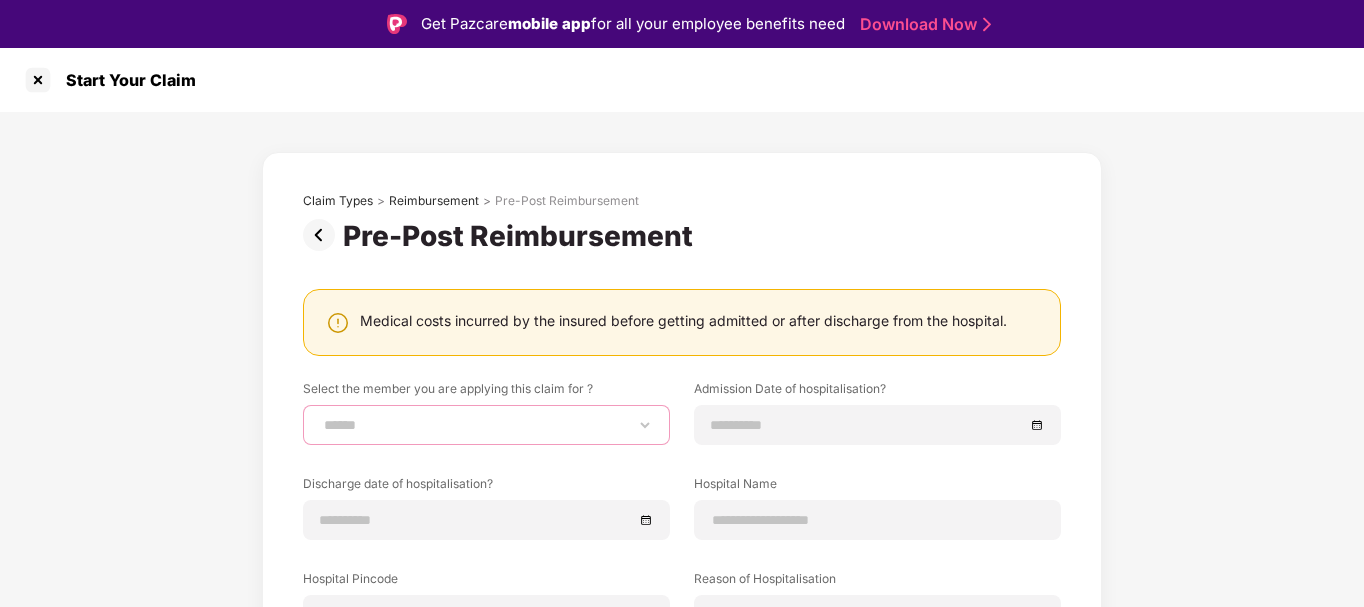 click on "**********" at bounding box center (486, 425) 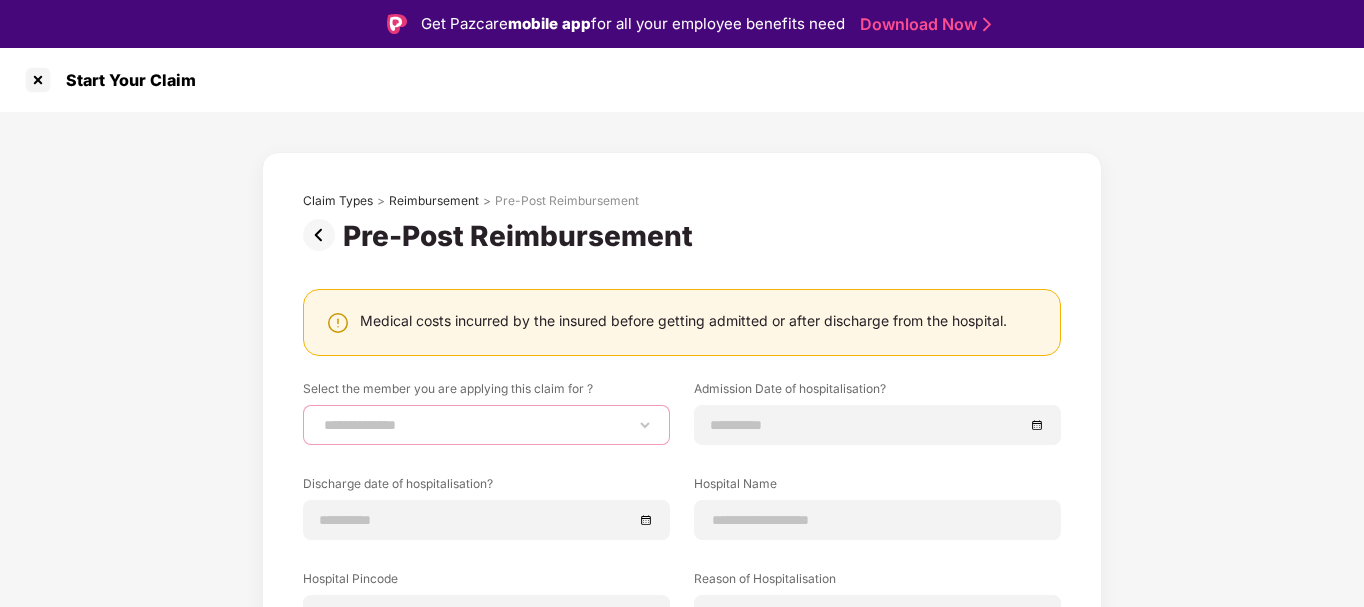 click on "**********" at bounding box center [486, 425] 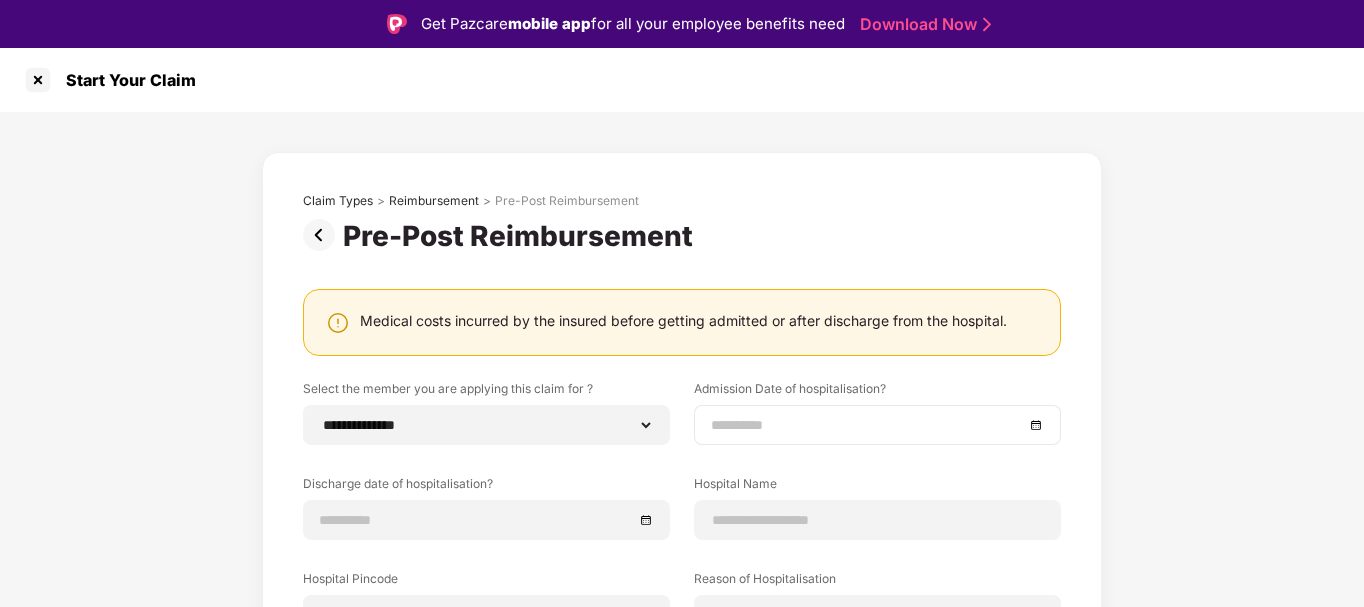 click at bounding box center (877, 425) 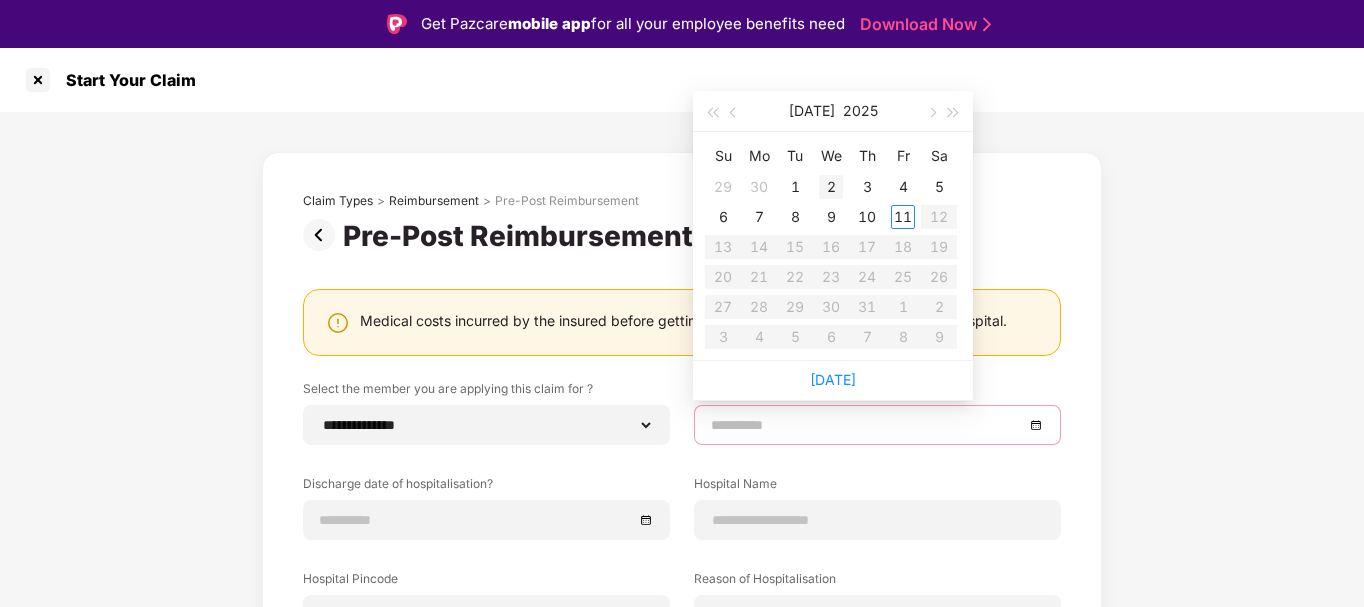 type on "**********" 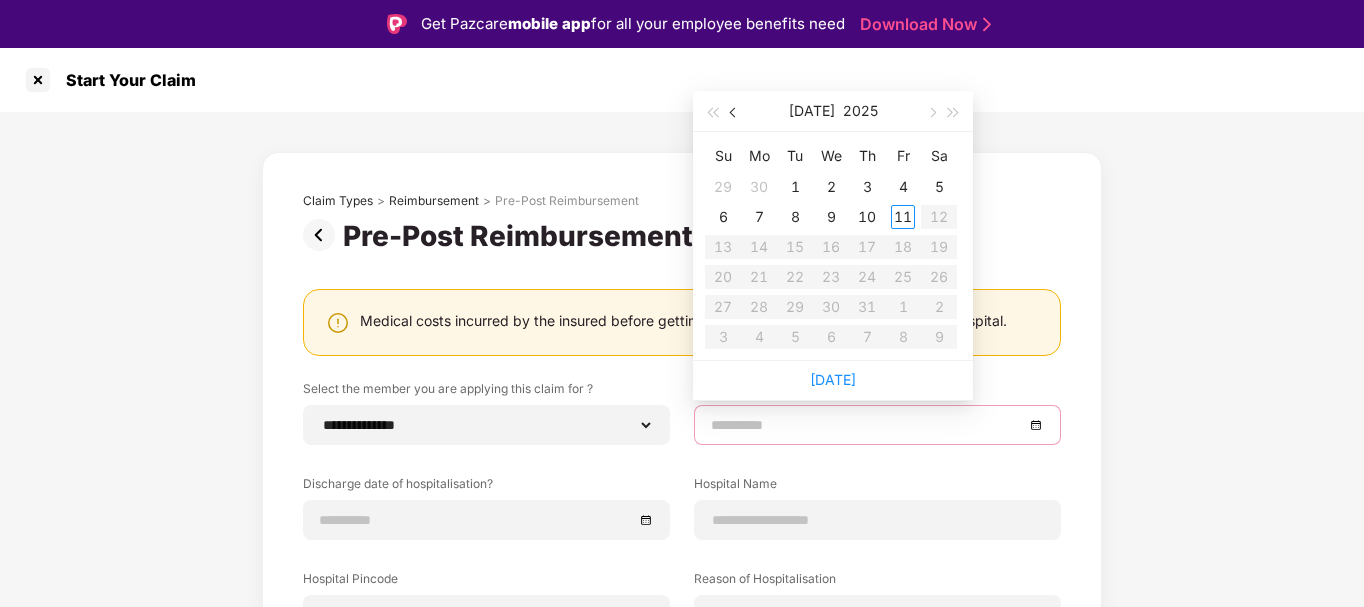 click at bounding box center [734, 111] 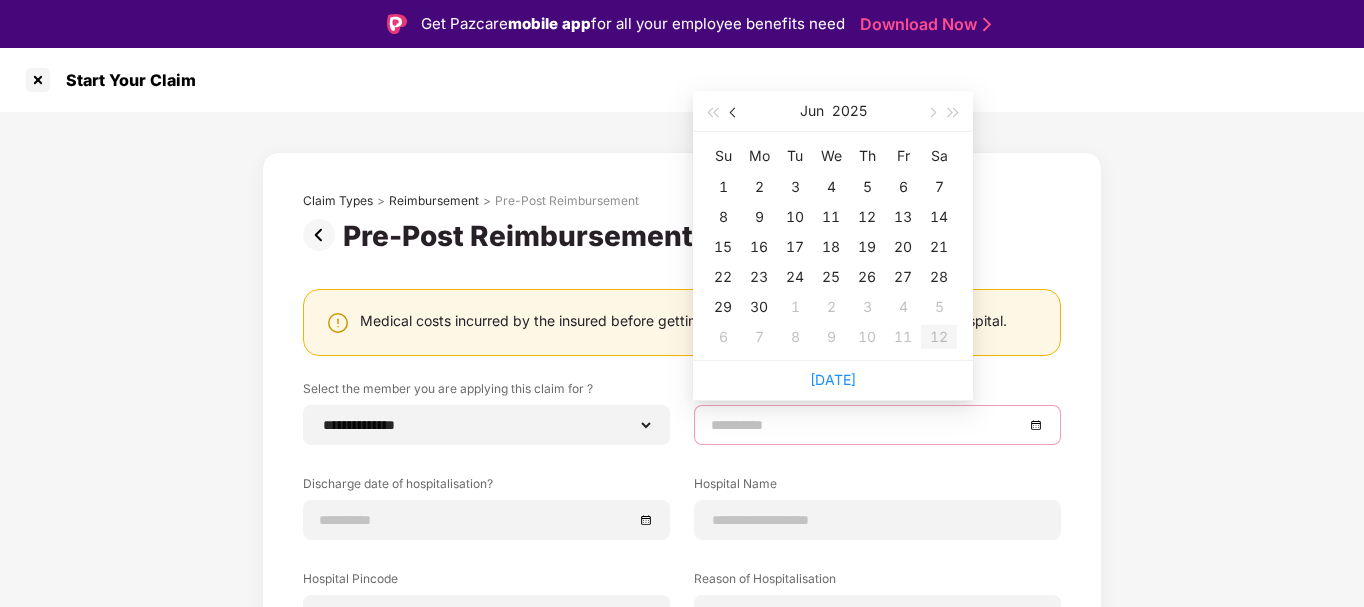 click at bounding box center (734, 111) 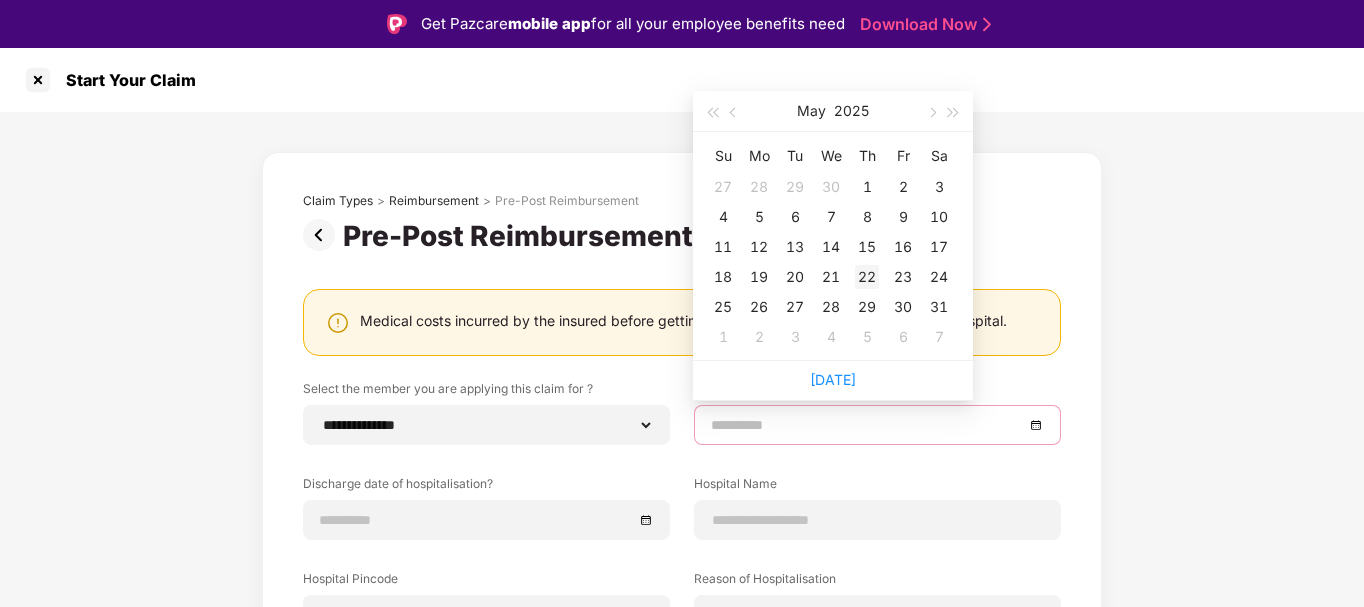 type on "**********" 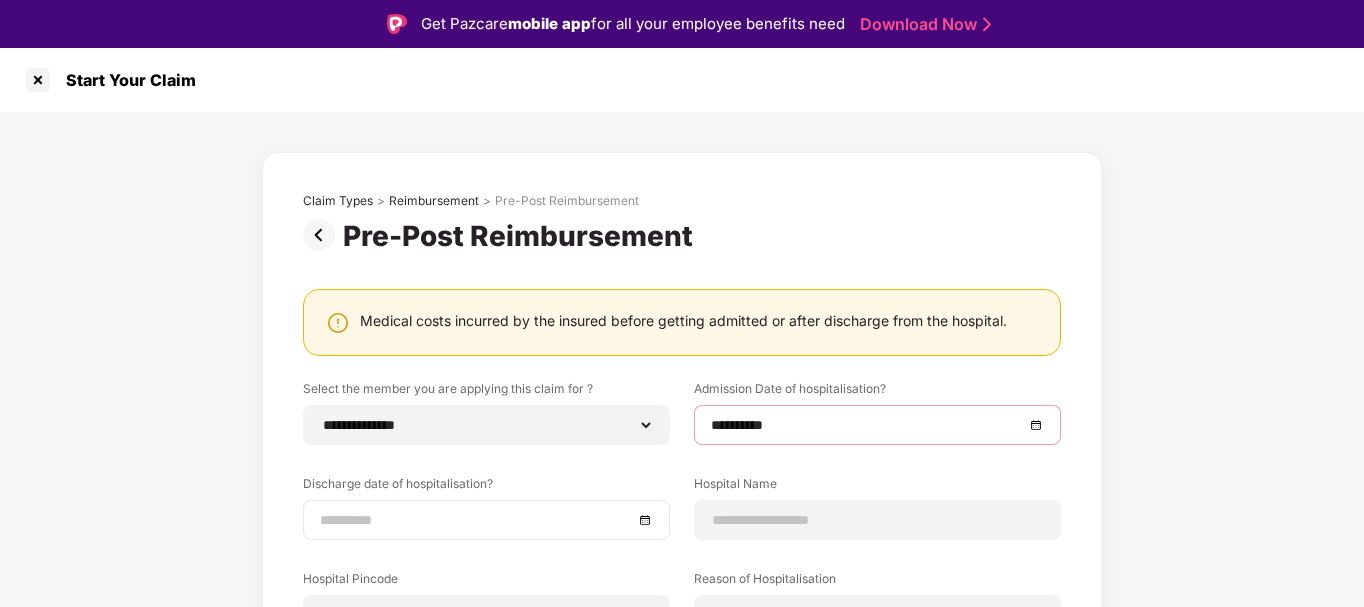 click at bounding box center [476, 520] 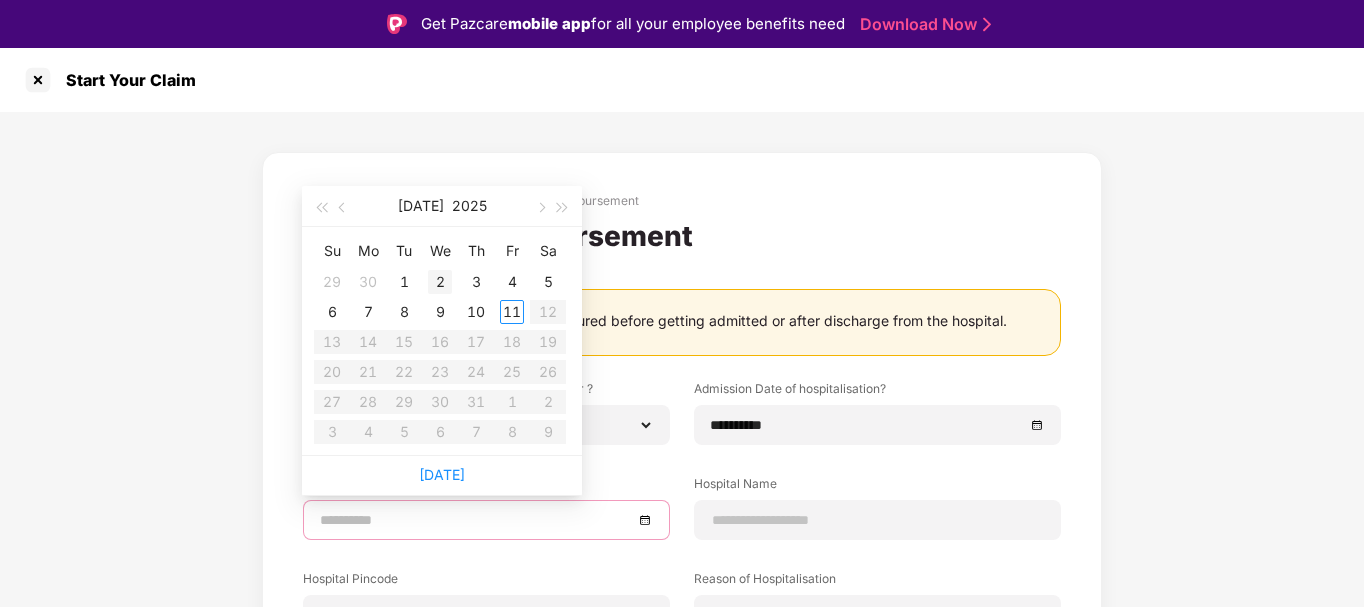 type on "**********" 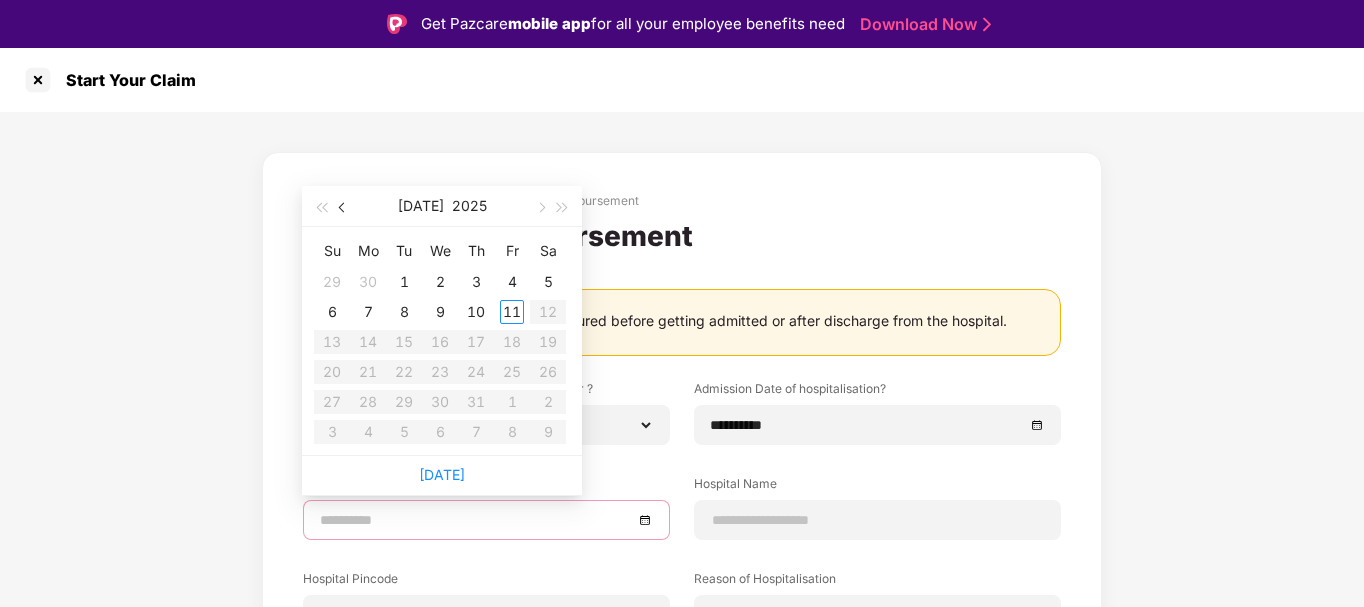 click at bounding box center [344, 208] 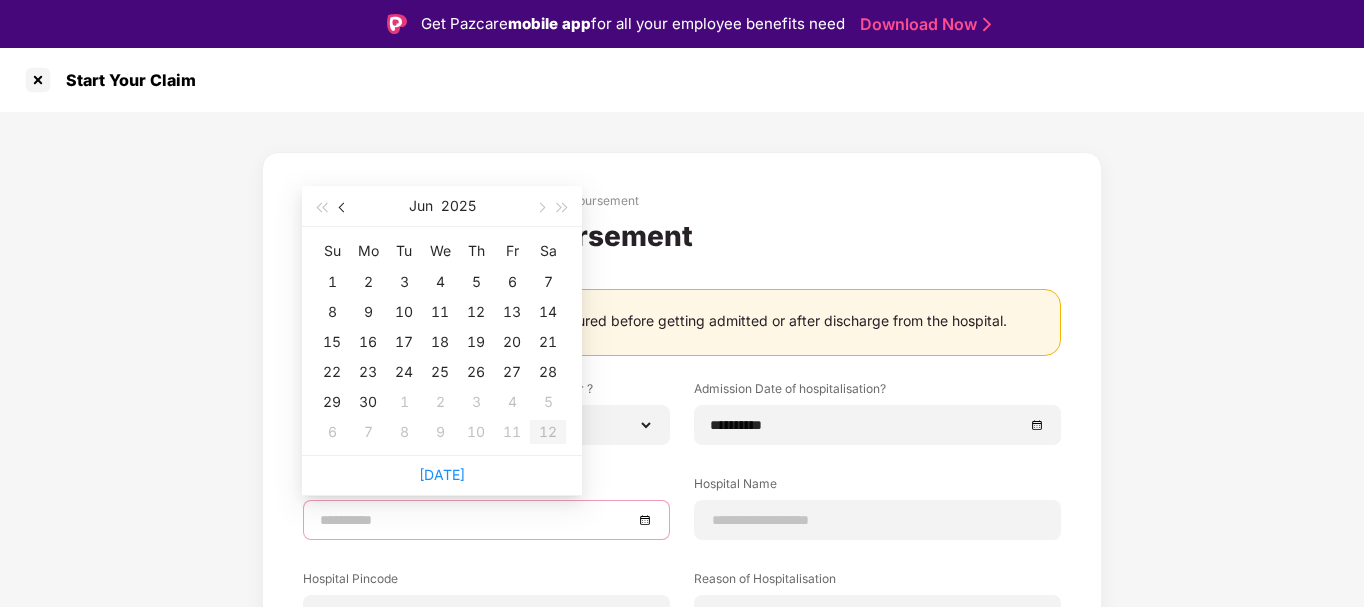 click at bounding box center [344, 208] 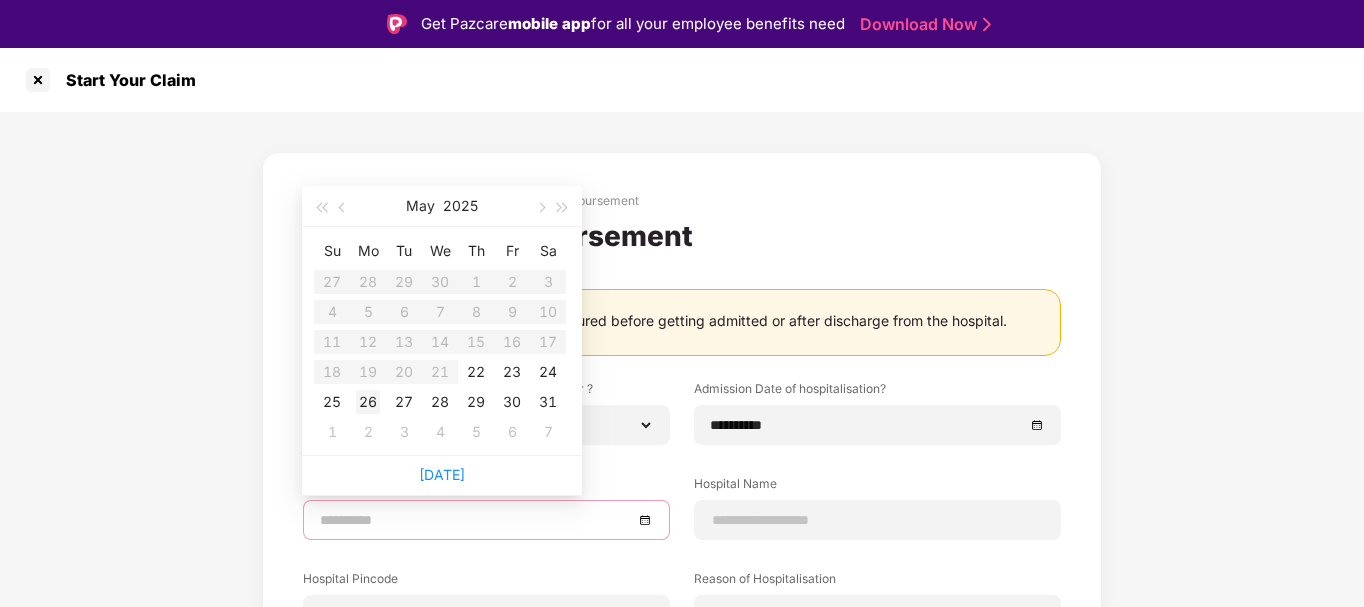 type on "**********" 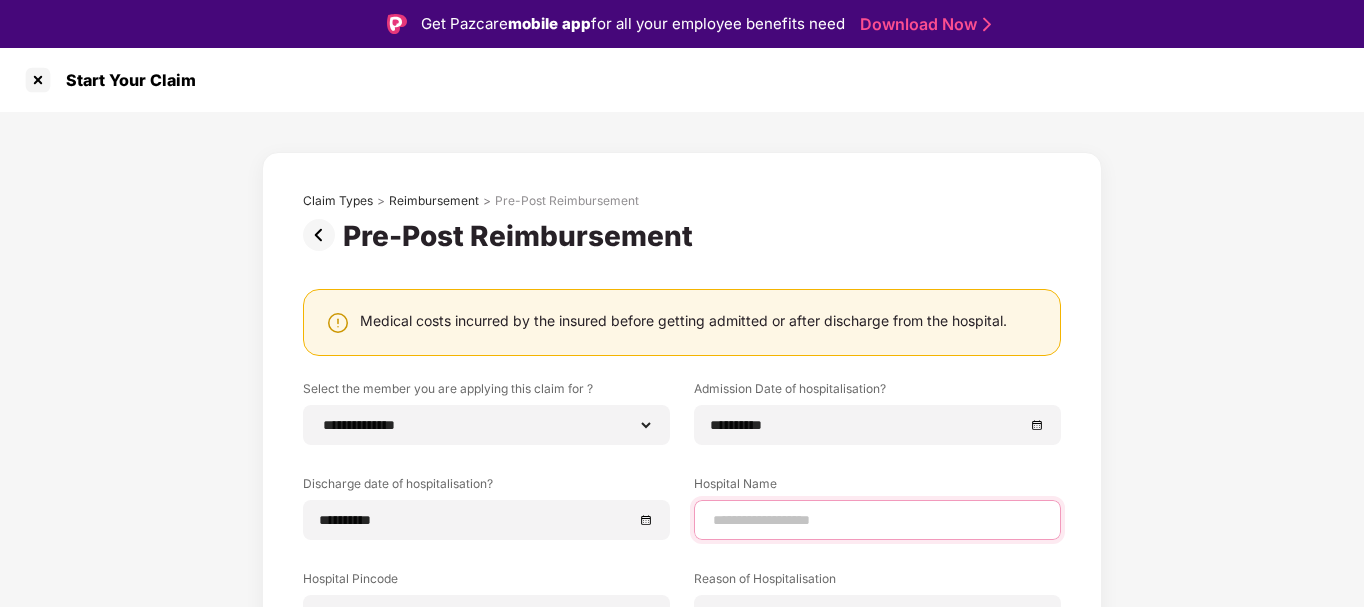 click at bounding box center [877, 520] 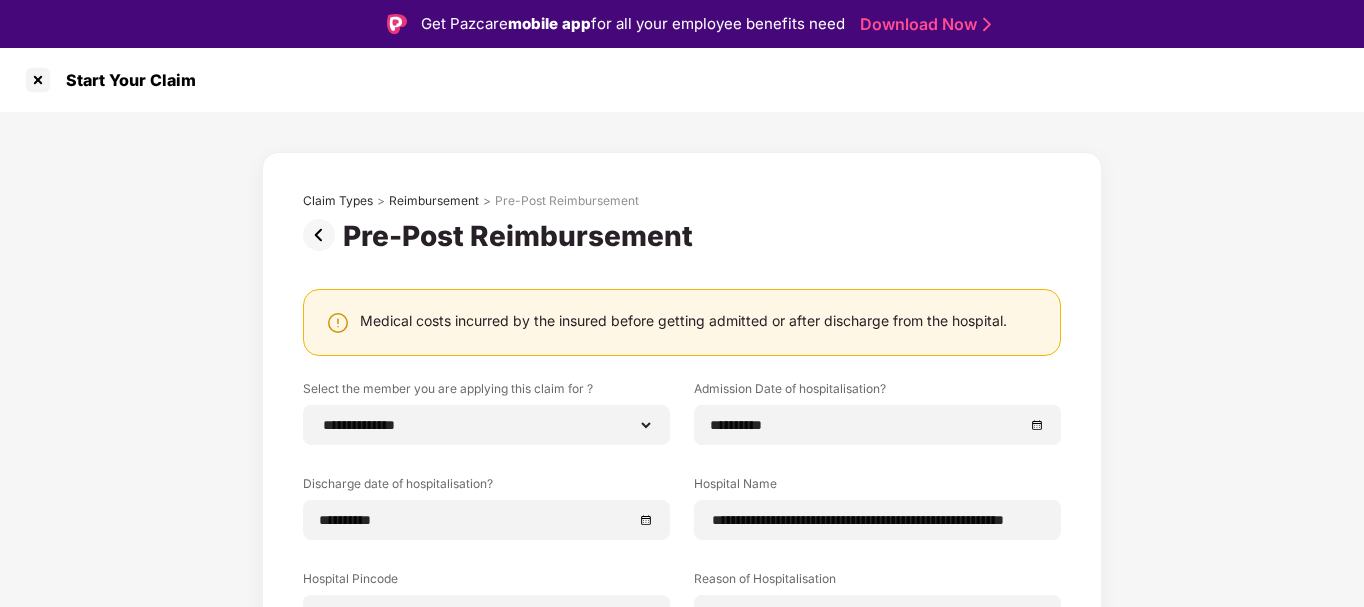 click on "**********" at bounding box center (682, 533) 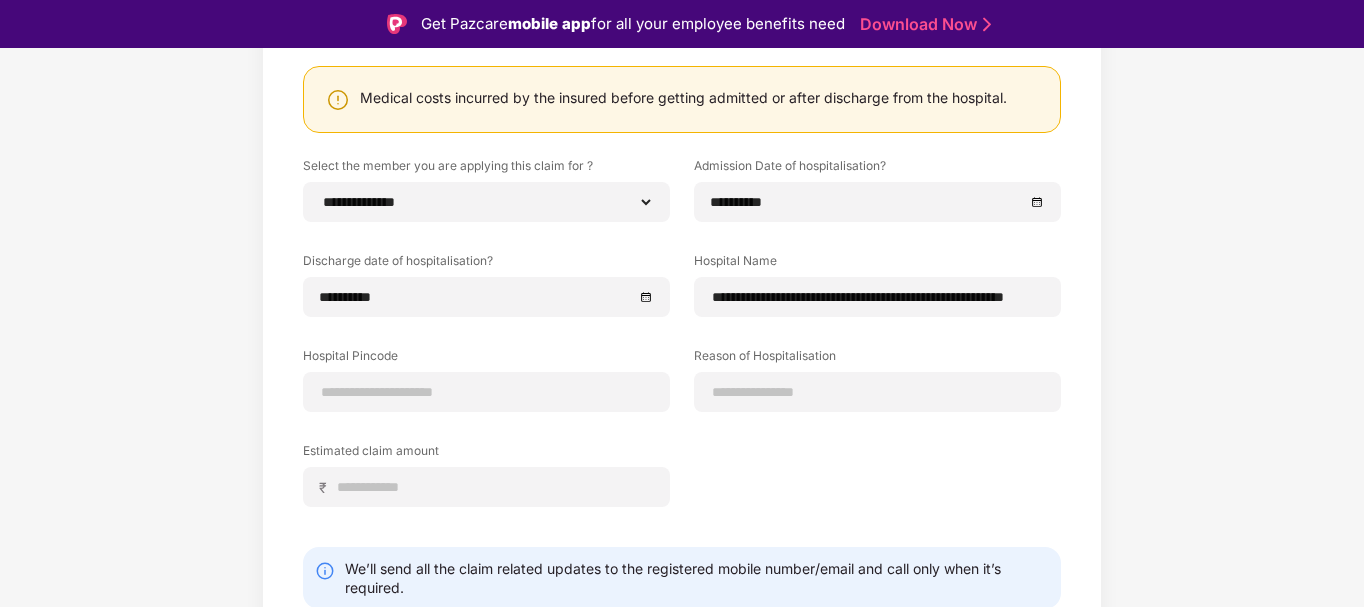 scroll, scrollTop: 260, scrollLeft: 0, axis: vertical 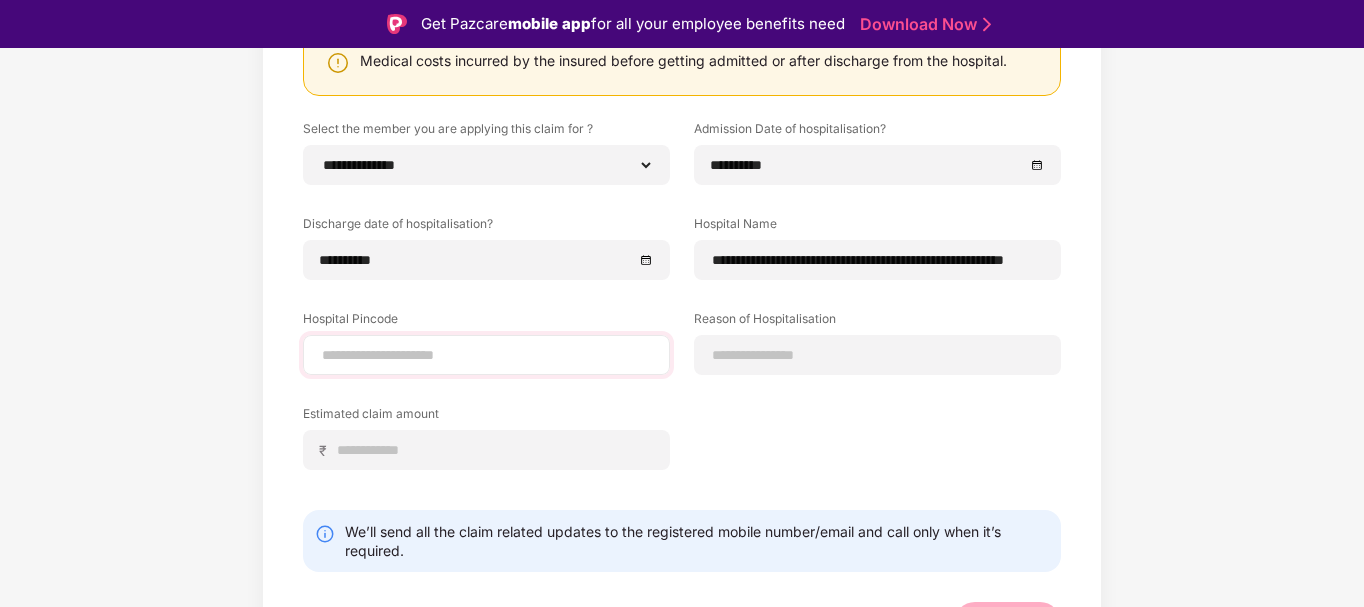 click at bounding box center (486, 355) 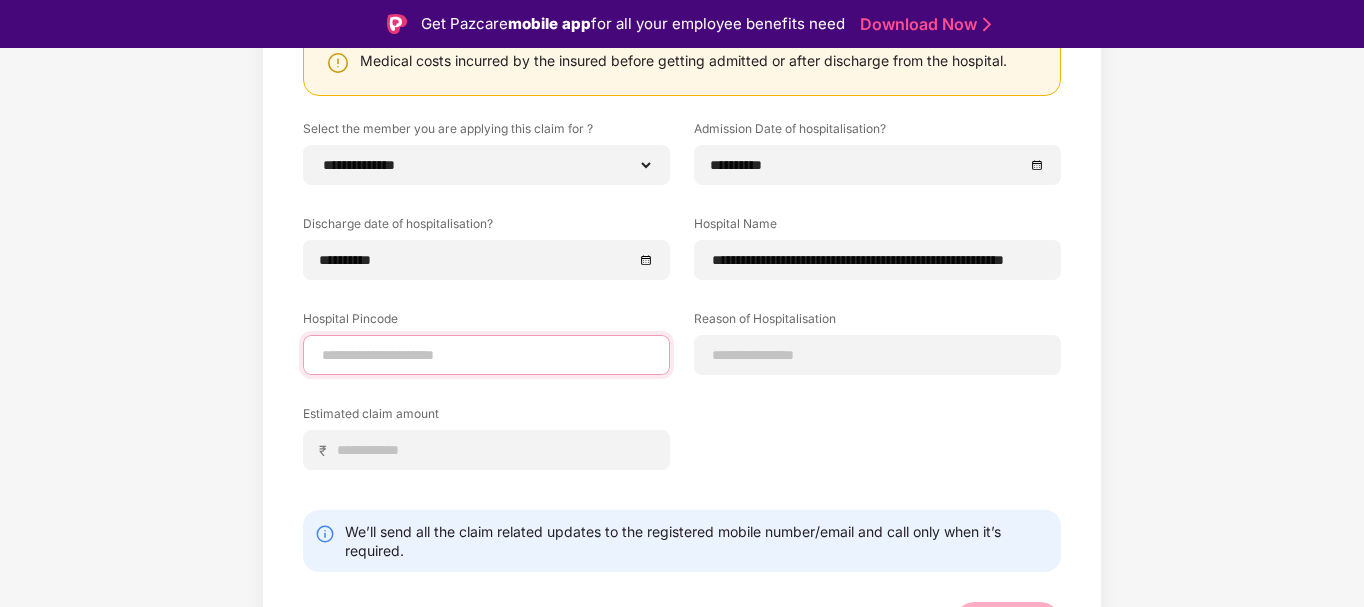 click at bounding box center (486, 355) 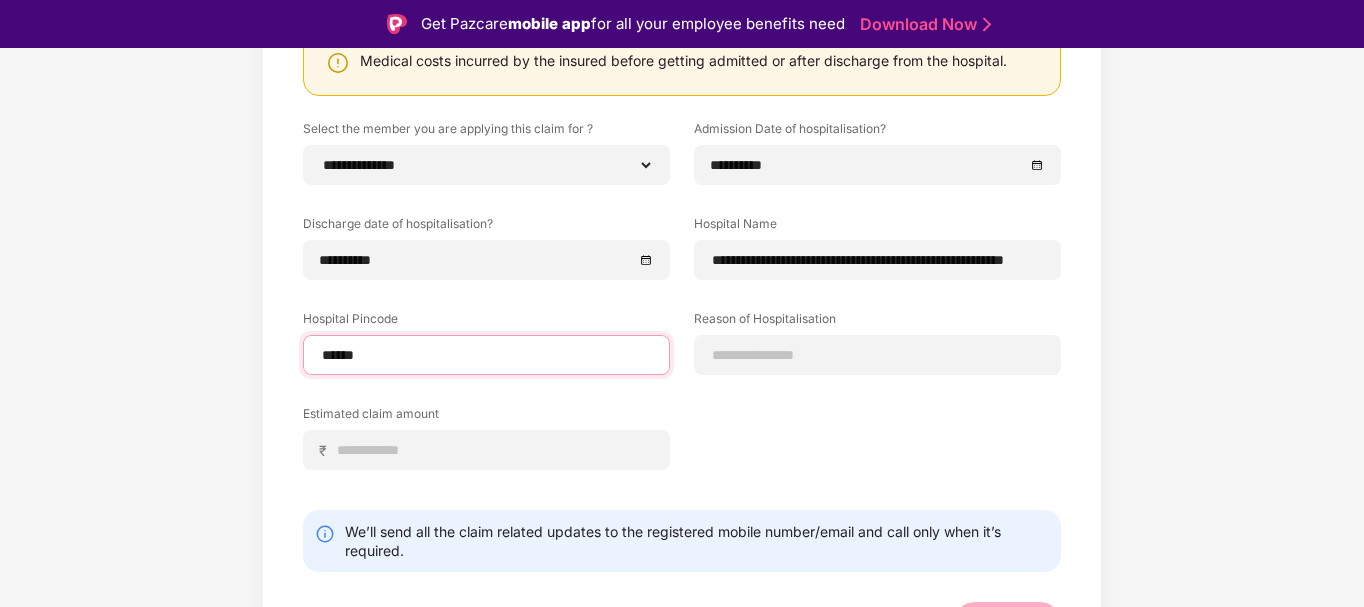 select on "********" 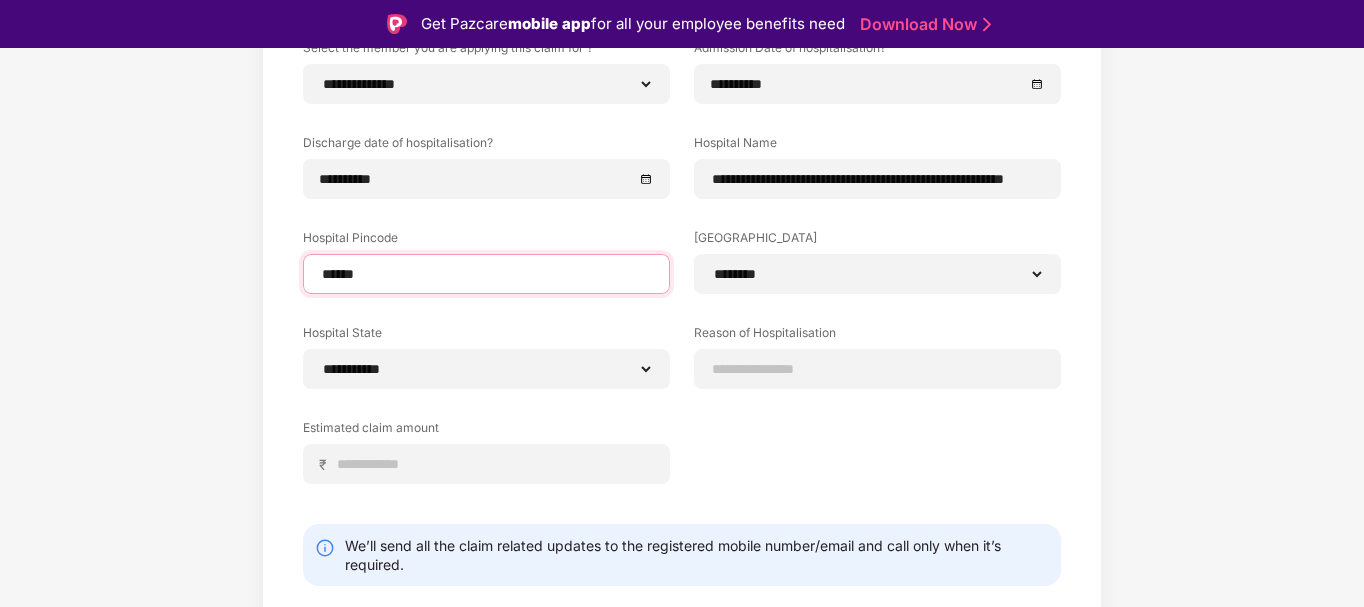 scroll, scrollTop: 344, scrollLeft: 0, axis: vertical 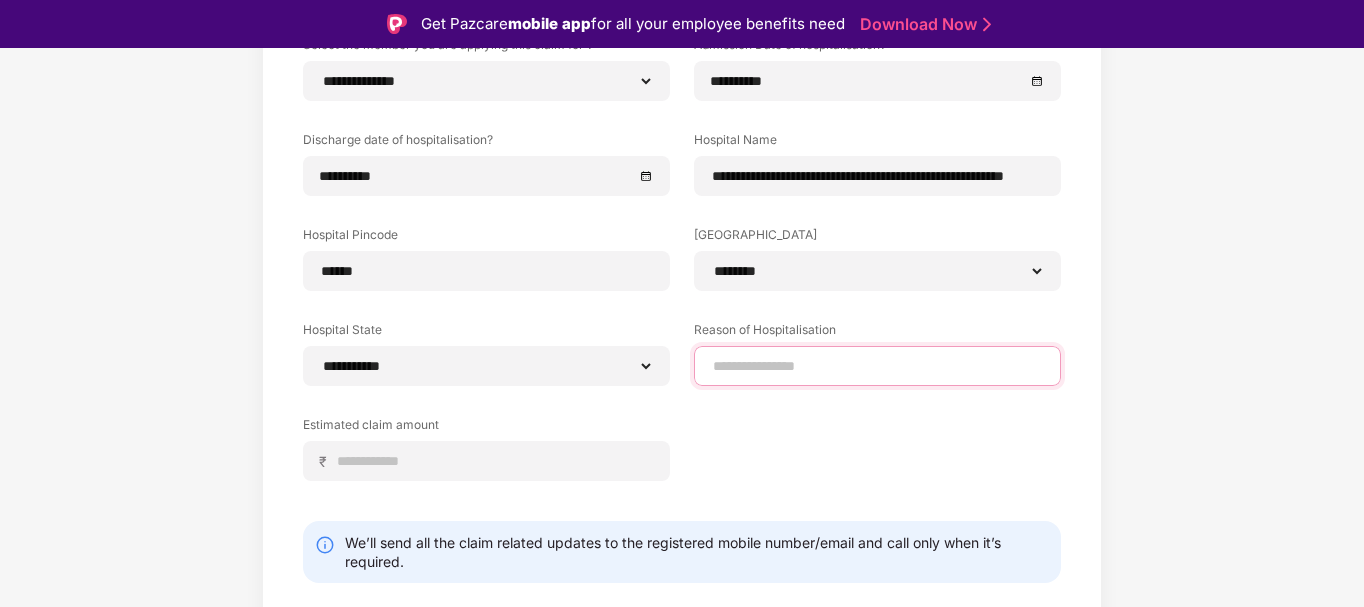 click at bounding box center [877, 366] 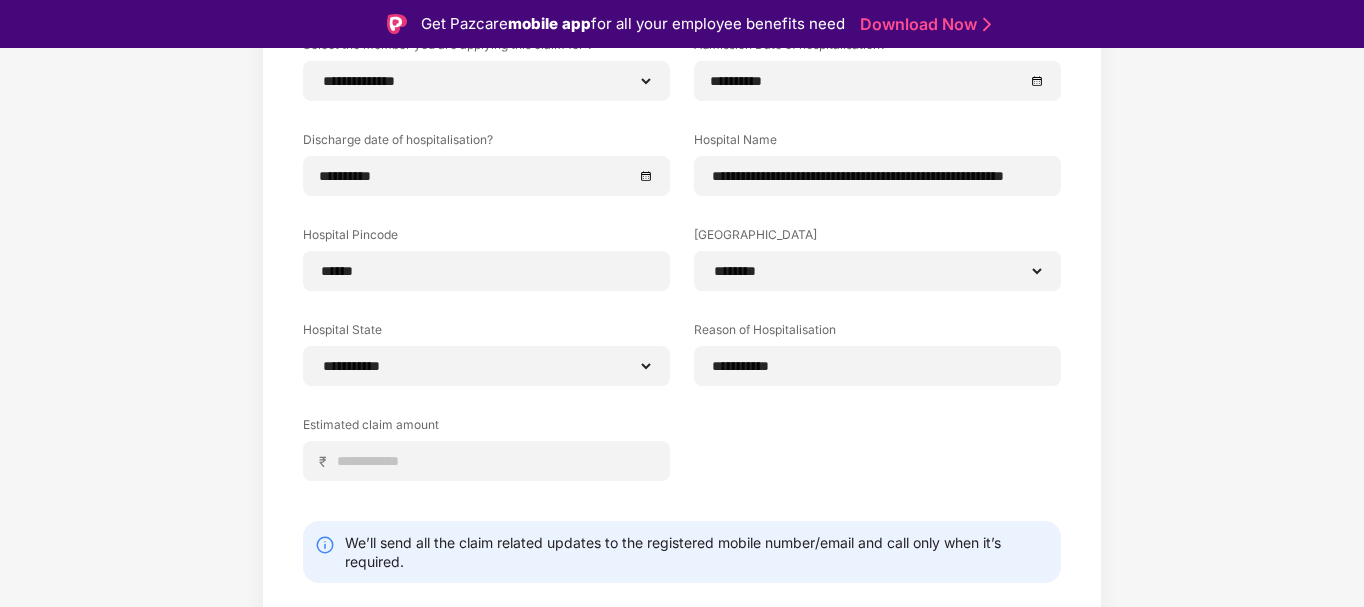 click on "**********" at bounding box center (682, 237) 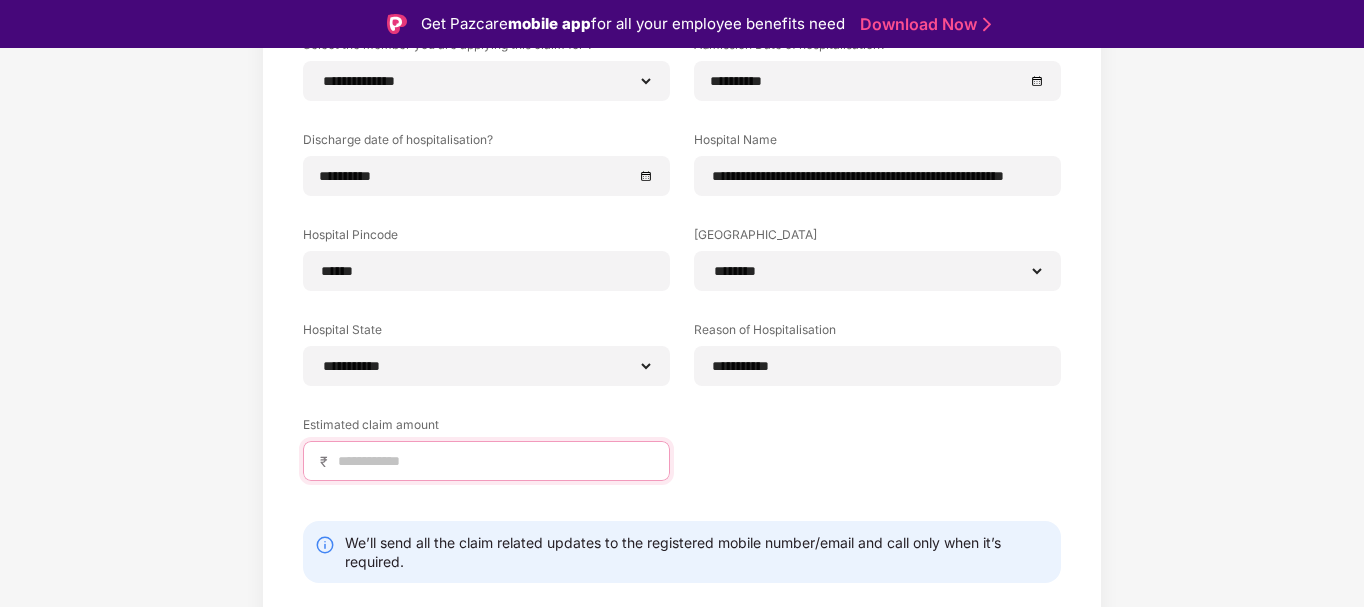 click at bounding box center [494, 461] 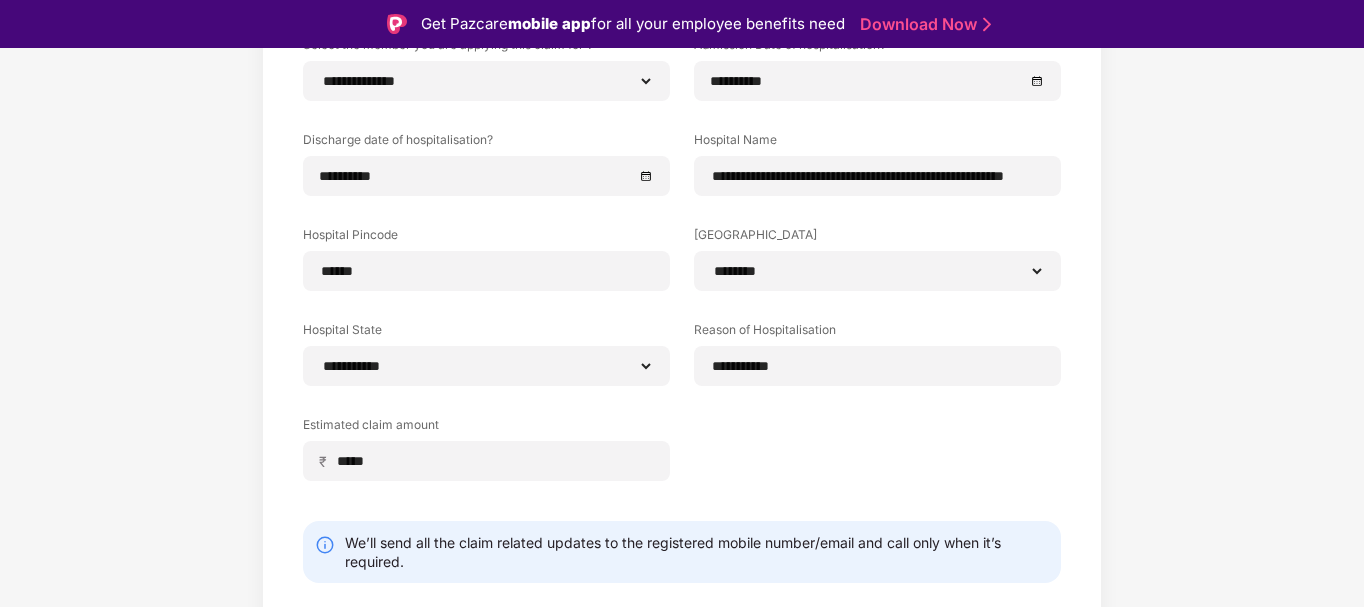 click on "**********" at bounding box center [682, 237] 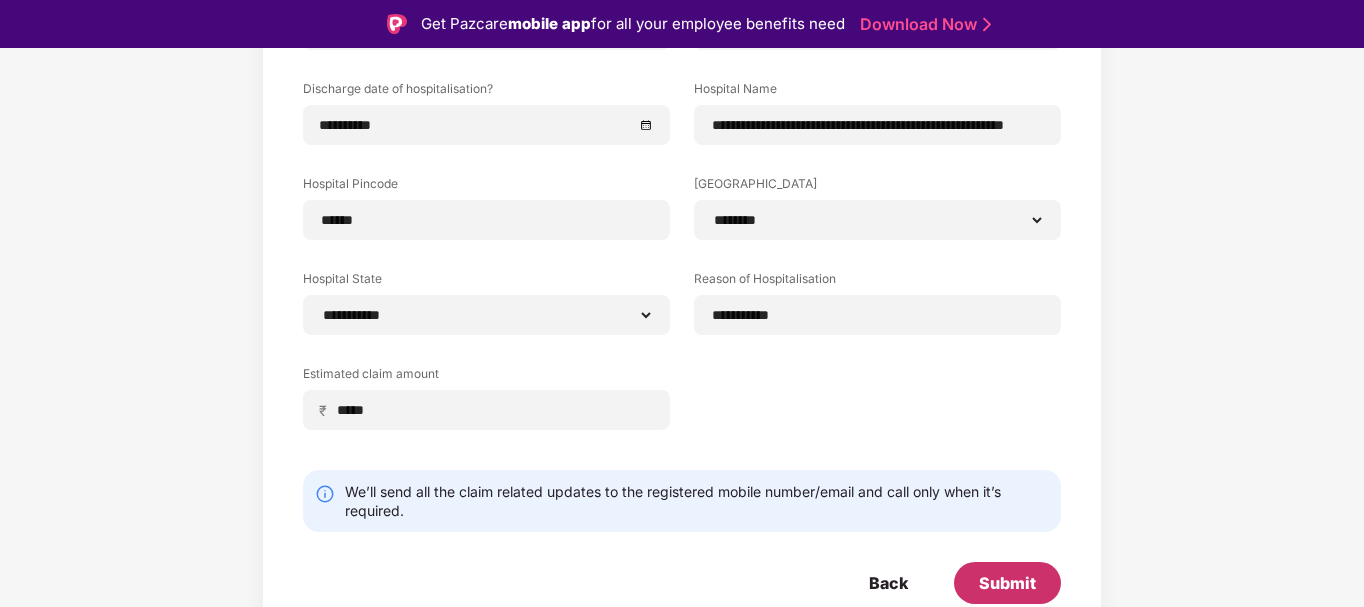 click on "Submit" at bounding box center [1007, 583] 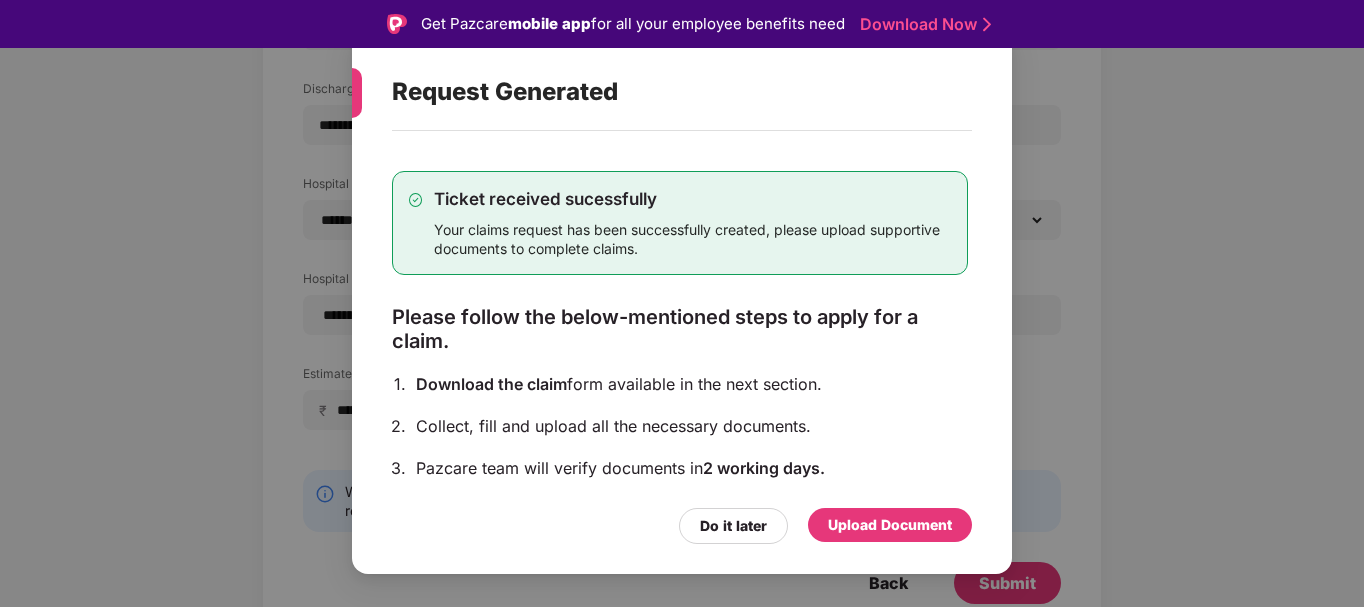 click on "Upload Document" at bounding box center (890, 525) 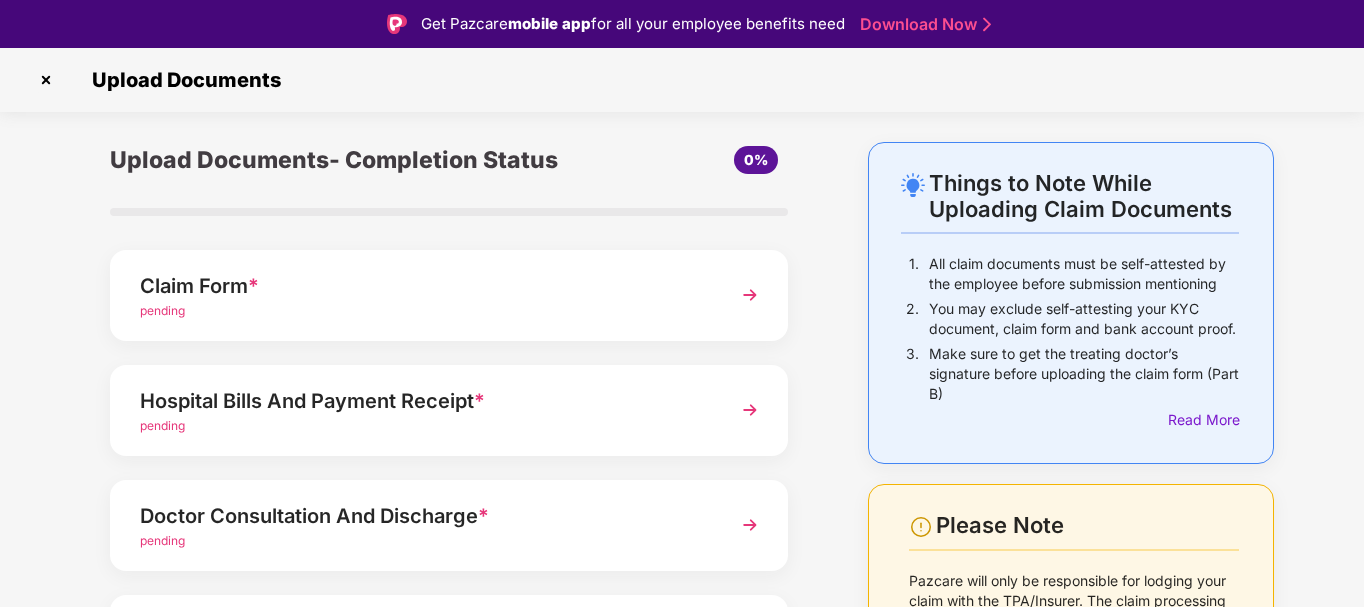click at bounding box center (750, 410) 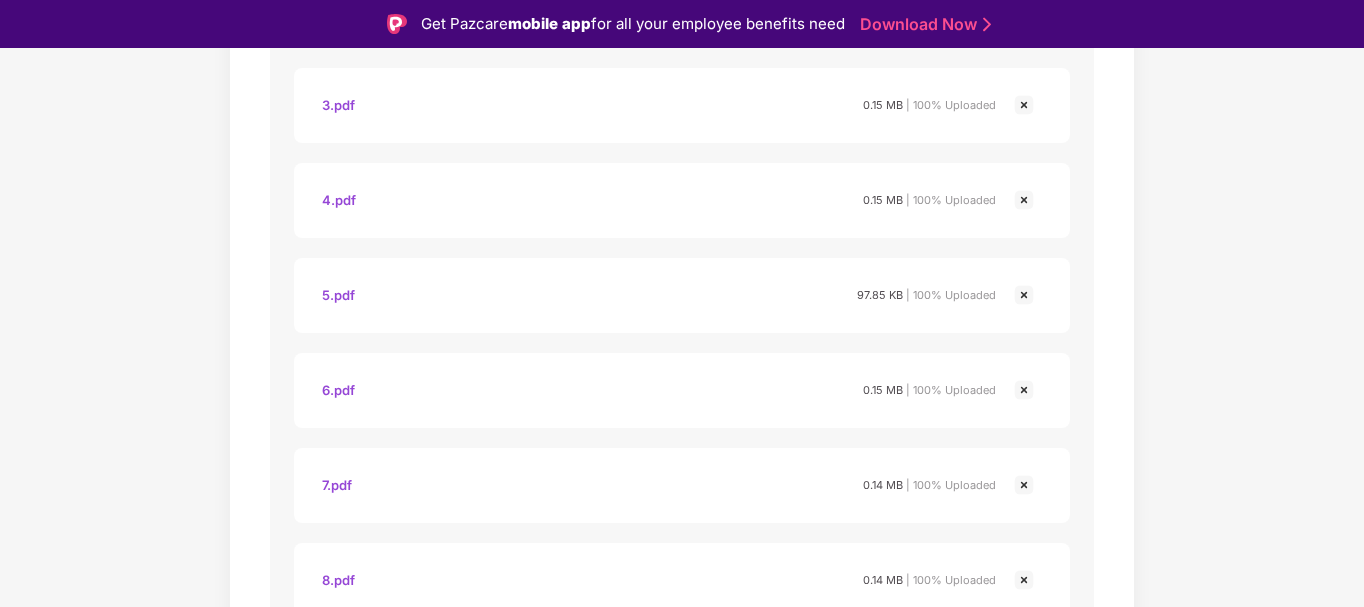 scroll, scrollTop: 9823, scrollLeft: 0, axis: vertical 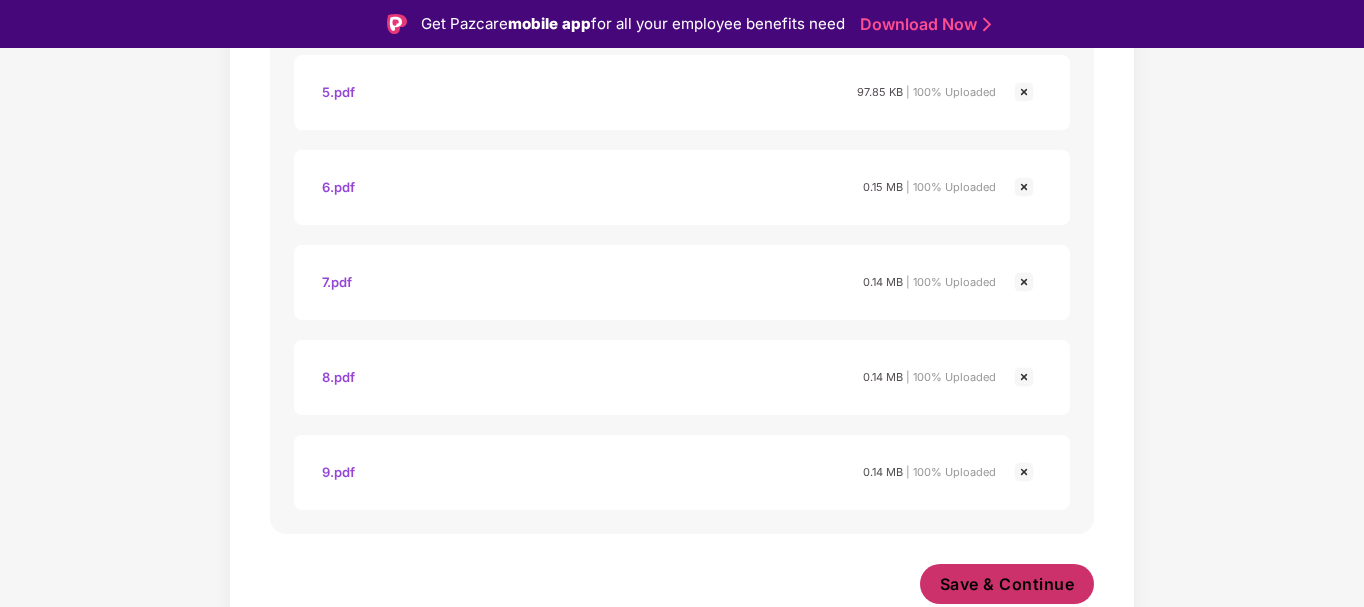 click on "Save & Continue" at bounding box center (1007, 584) 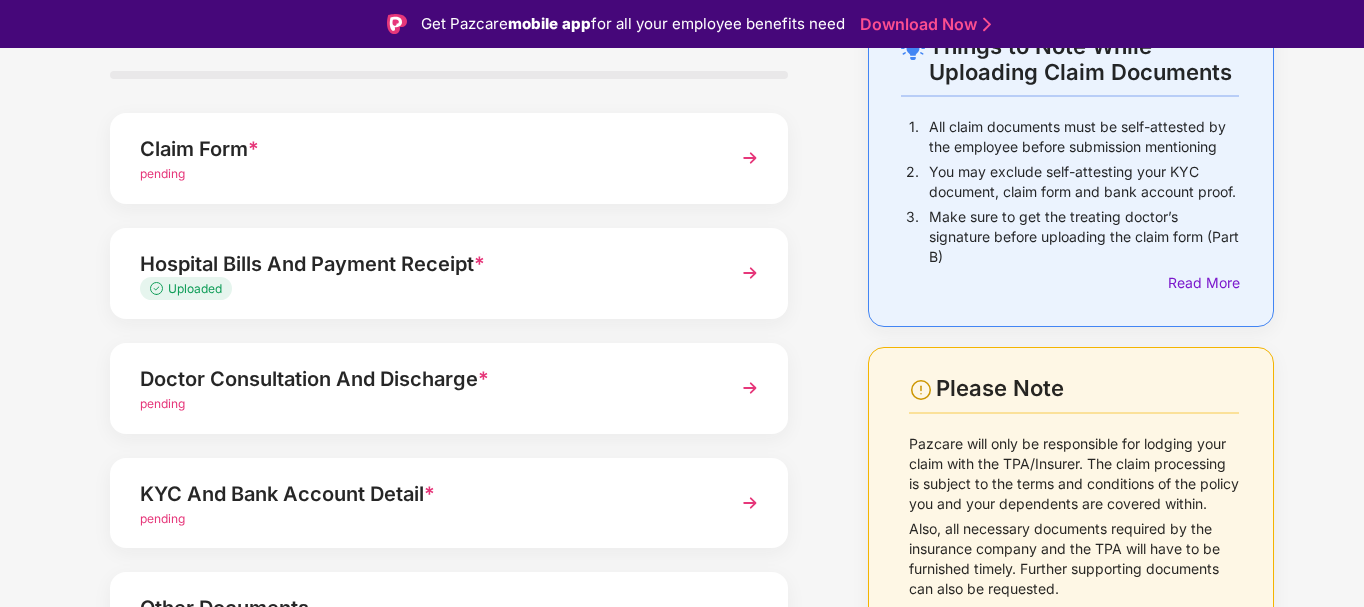 scroll, scrollTop: 138, scrollLeft: 0, axis: vertical 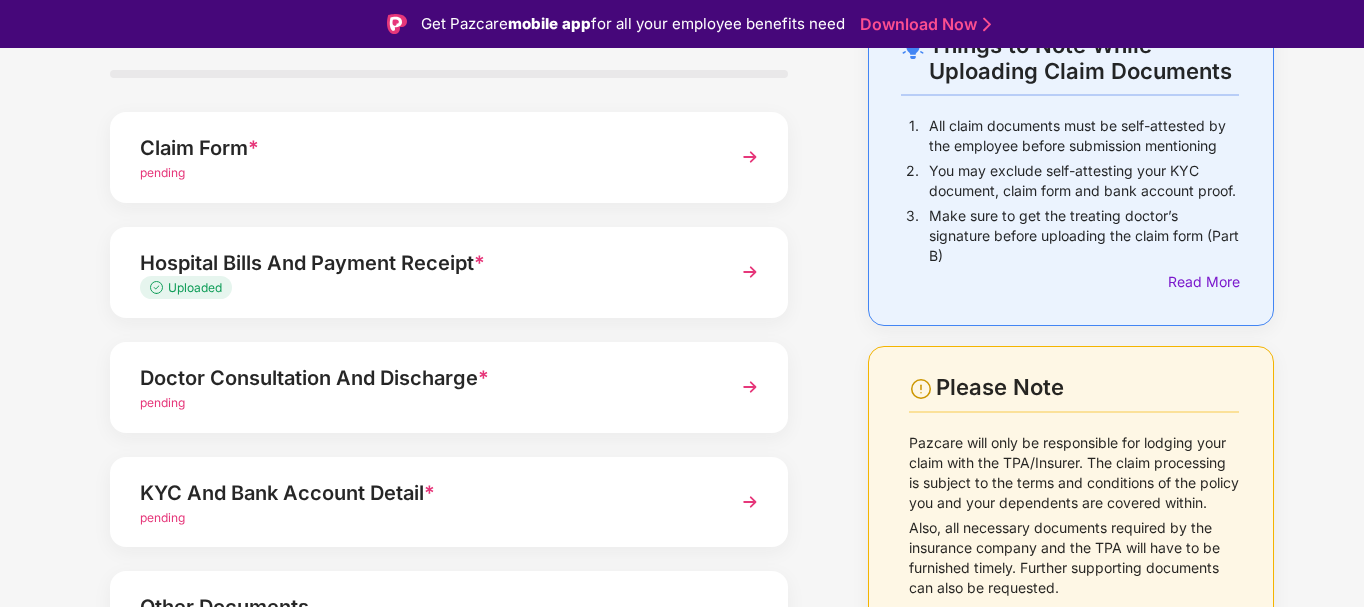 click on "Doctor Consultation And Discharge *" at bounding box center [423, 378] 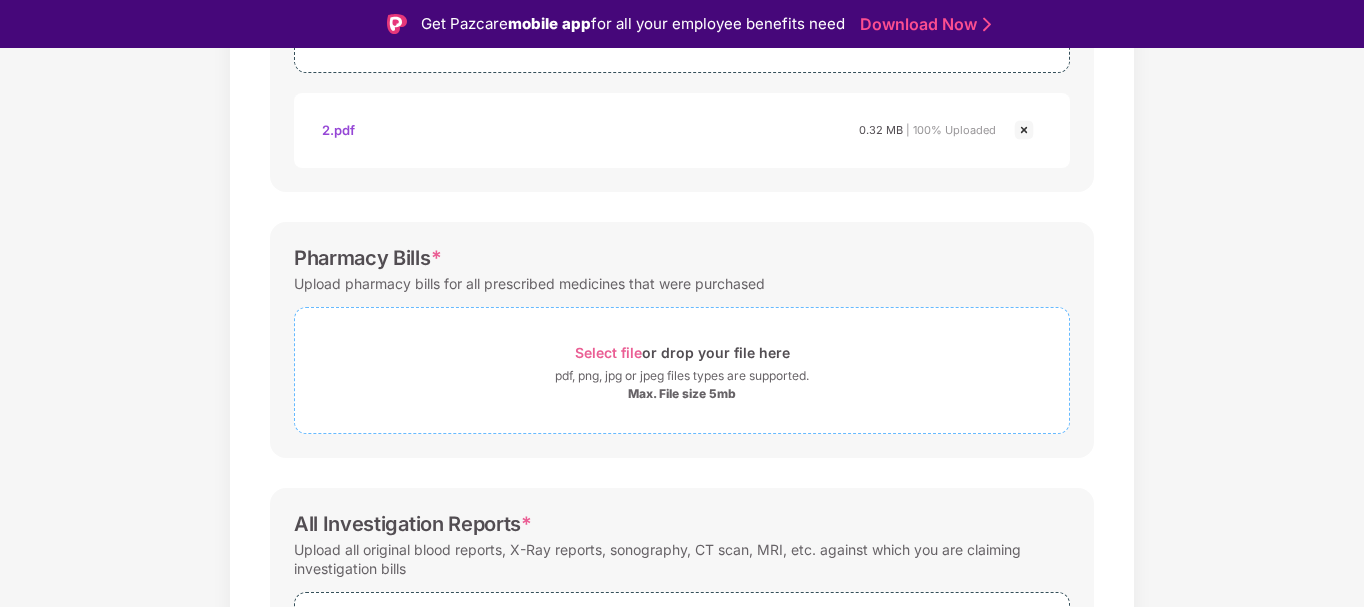 scroll, scrollTop: 703, scrollLeft: 0, axis: vertical 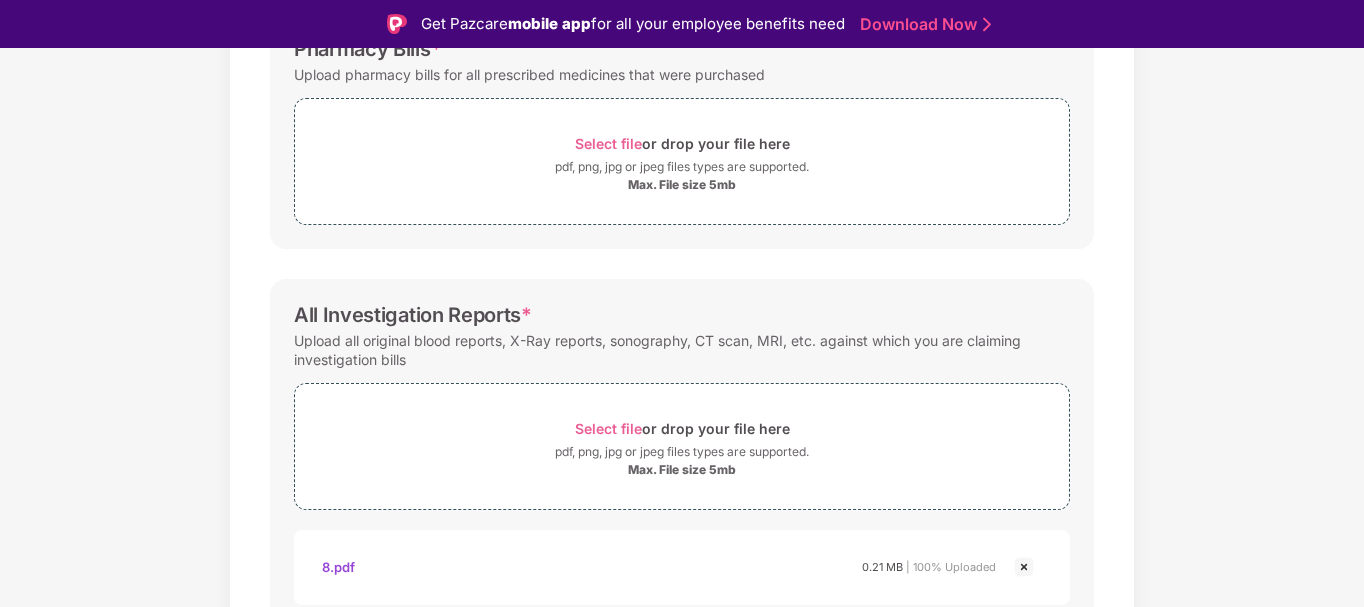click on "Documents List > Doctor consultation and discharge summary   Doctor consultation and discharge summary Password protected files are not accepted Doctor Prescription Submit Doctor Prescription (If available).   Select file  or drop your file here pdf, png, jpg or jpeg files types are supported. Max. File size 5mb 2.pdf   2.pdf 0.32 MB    | 100% Uploaded Pharmacy Bills * Upload pharmacy bills for all prescribed medicines that were purchased   Select file  or drop your file here pdf, png, jpg or jpeg files types are supported. Max. File size 5mb   All Investigation Reports * Upload all original blood reports, X-Ray reports, [MEDICAL_DATA], CT scan, MRI, etc. against which you are claiming investigation bills   Select file  or drop your file here pdf, png, jpg or jpeg files types are supported. Max. File size 5mb 8.pdf 19.pdf 18.pdf   8.pdf 0.21 MB    | 100% Uploaded 19.pdf 0.38 MB    | 100% Uploaded 18.pdf 0.20 MB    | 100% Uploaded  Save & Continue" at bounding box center [682, 189] 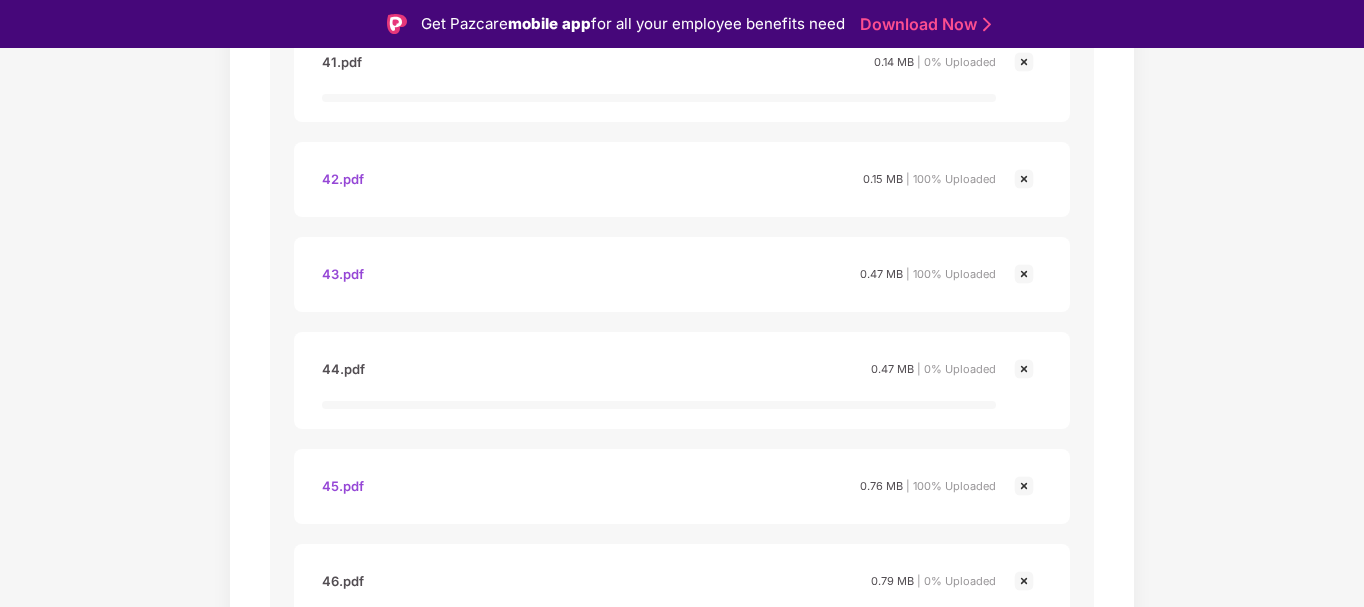 scroll, scrollTop: 5546, scrollLeft: 0, axis: vertical 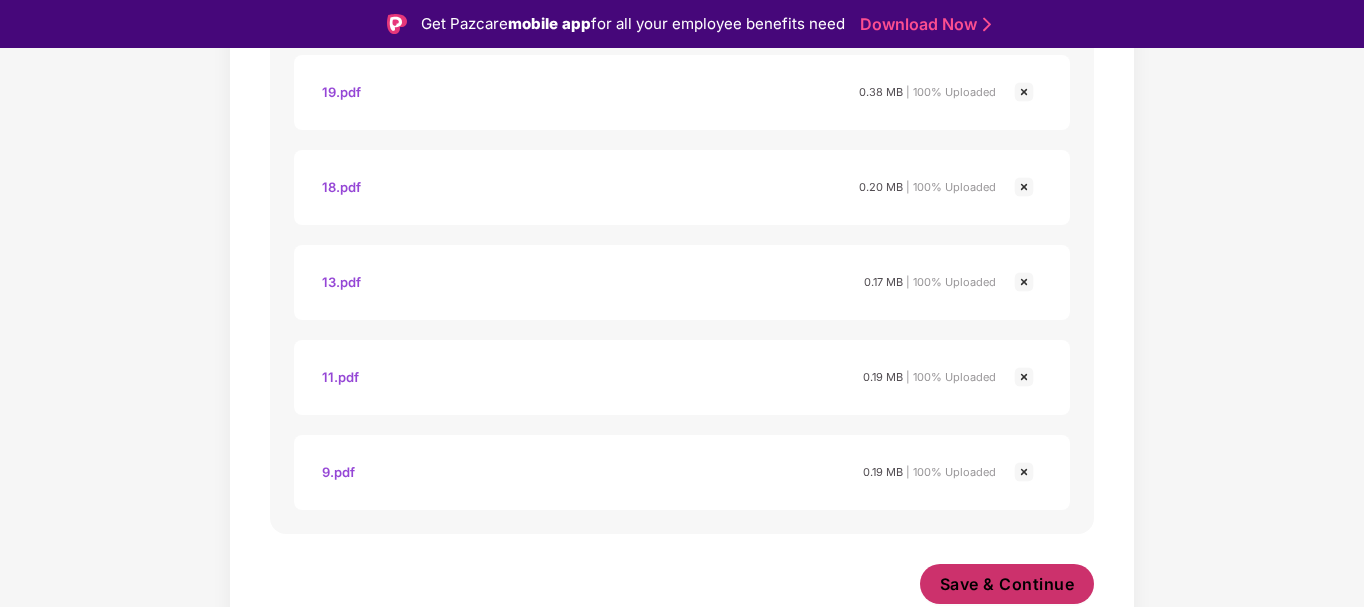 click on "Save & Continue" at bounding box center (1007, 584) 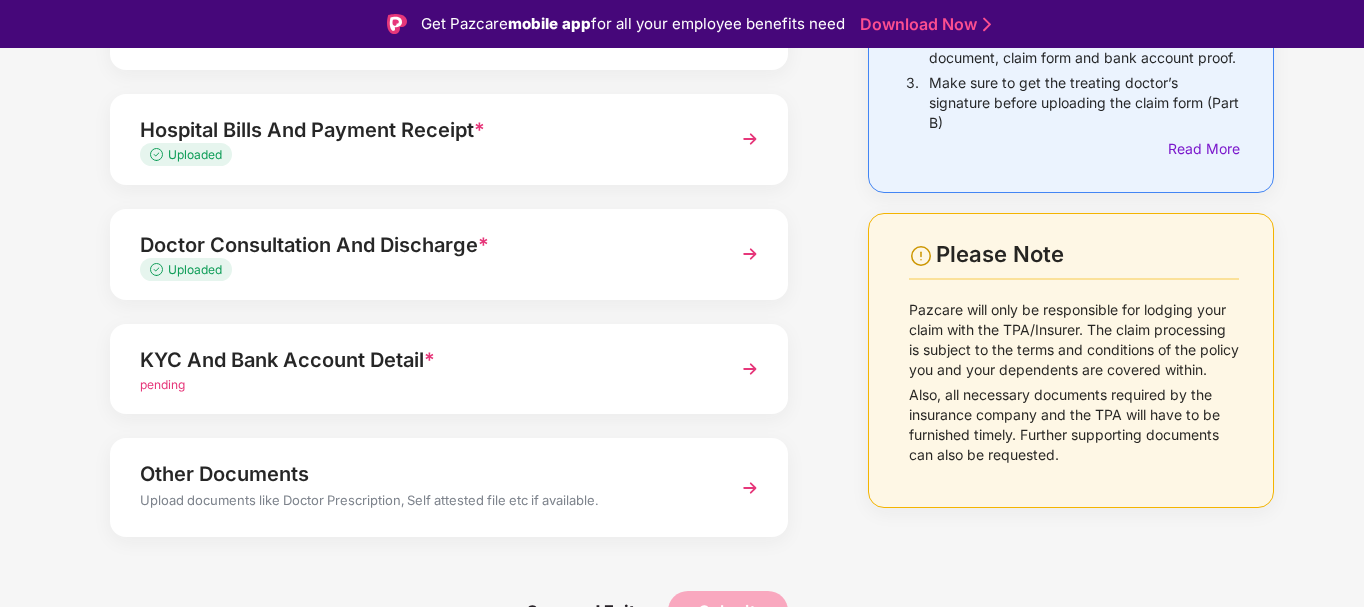 scroll, scrollTop: 272, scrollLeft: 0, axis: vertical 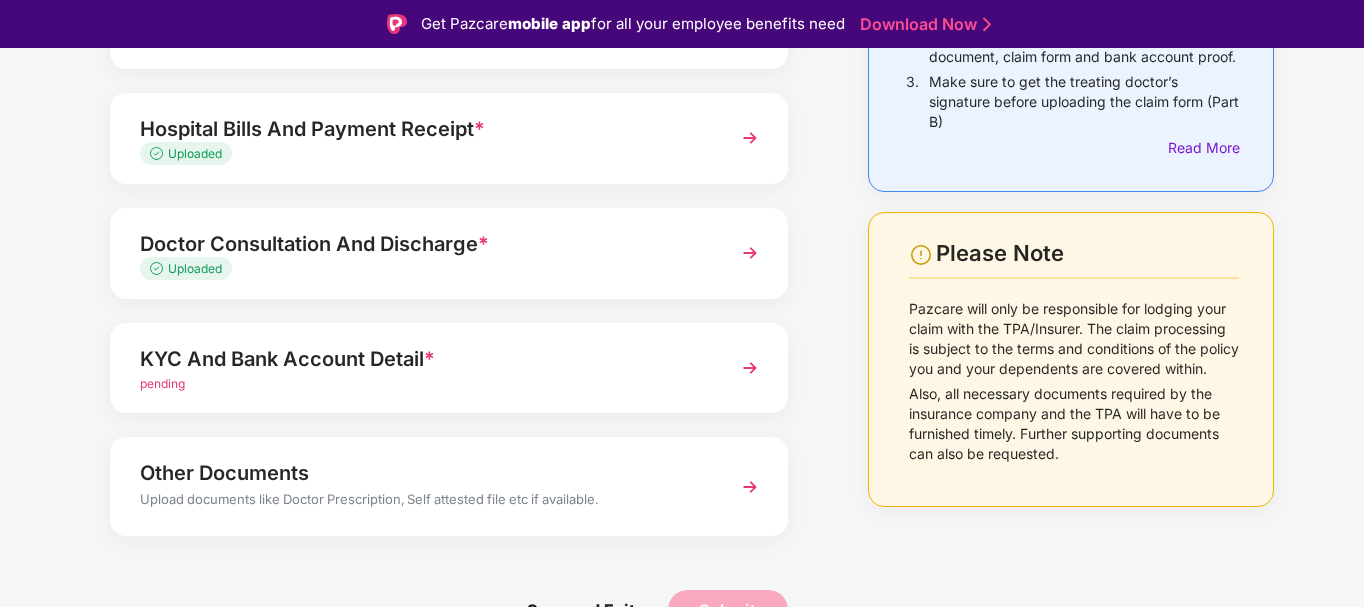 click on "KYC And Bank Account Detail *" at bounding box center [423, 359] 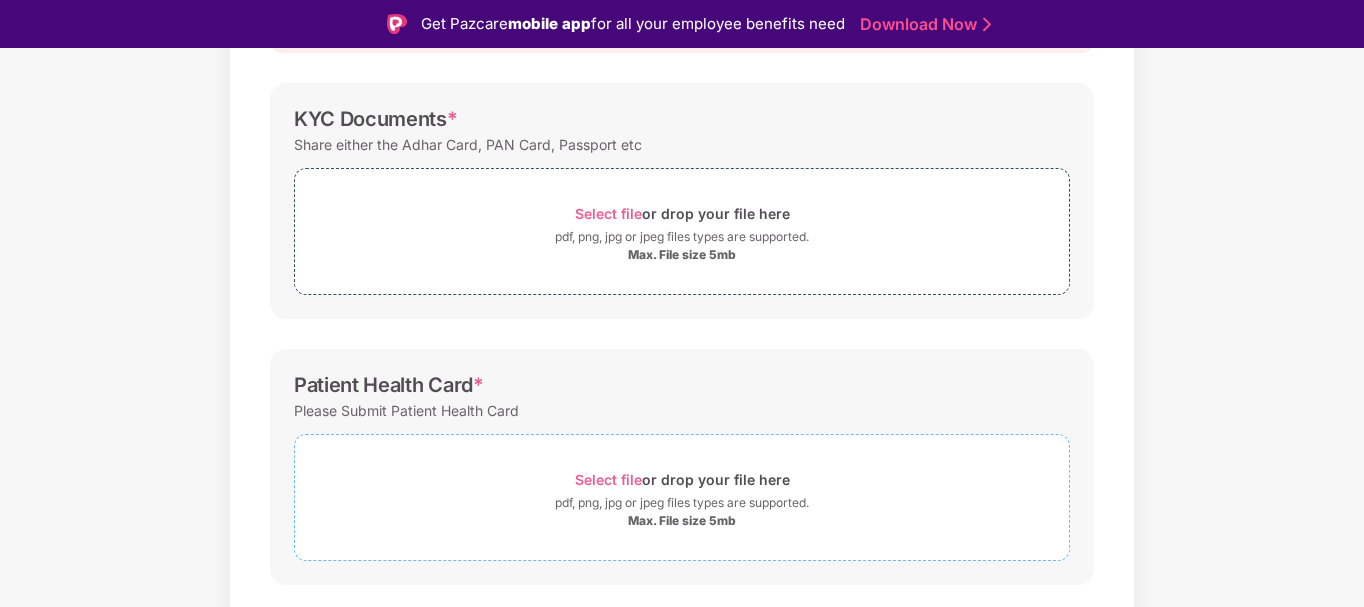 click on "Select file" at bounding box center (608, 479) 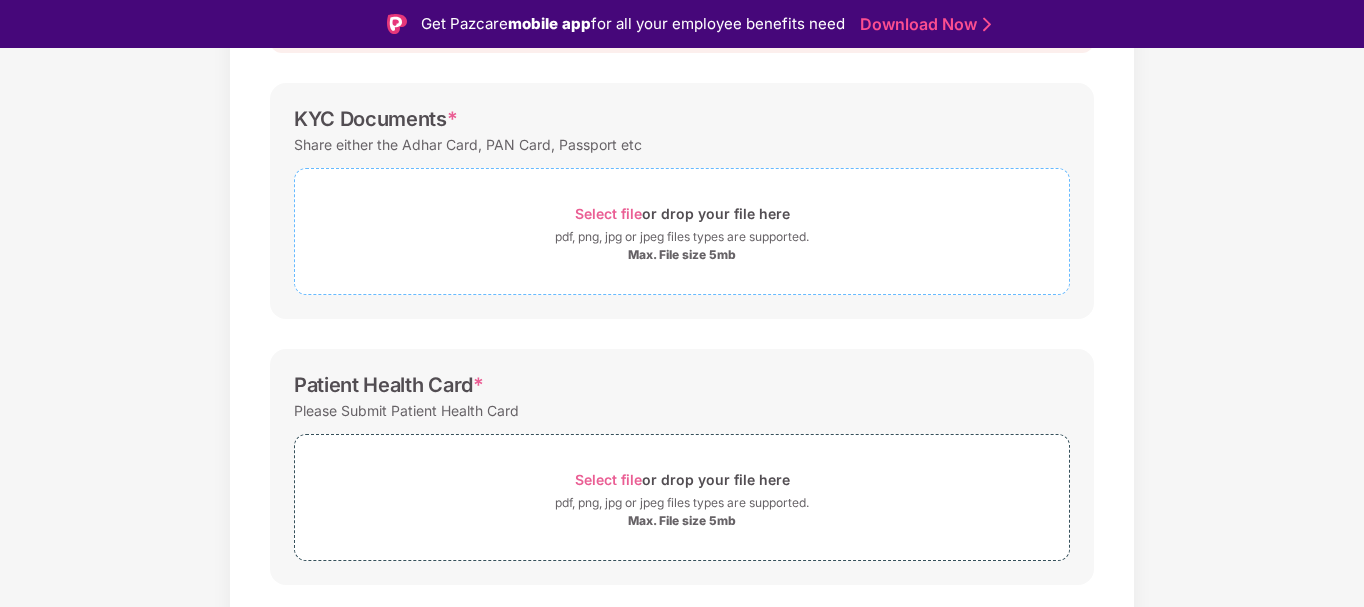 click on "Select file" at bounding box center (608, 213) 